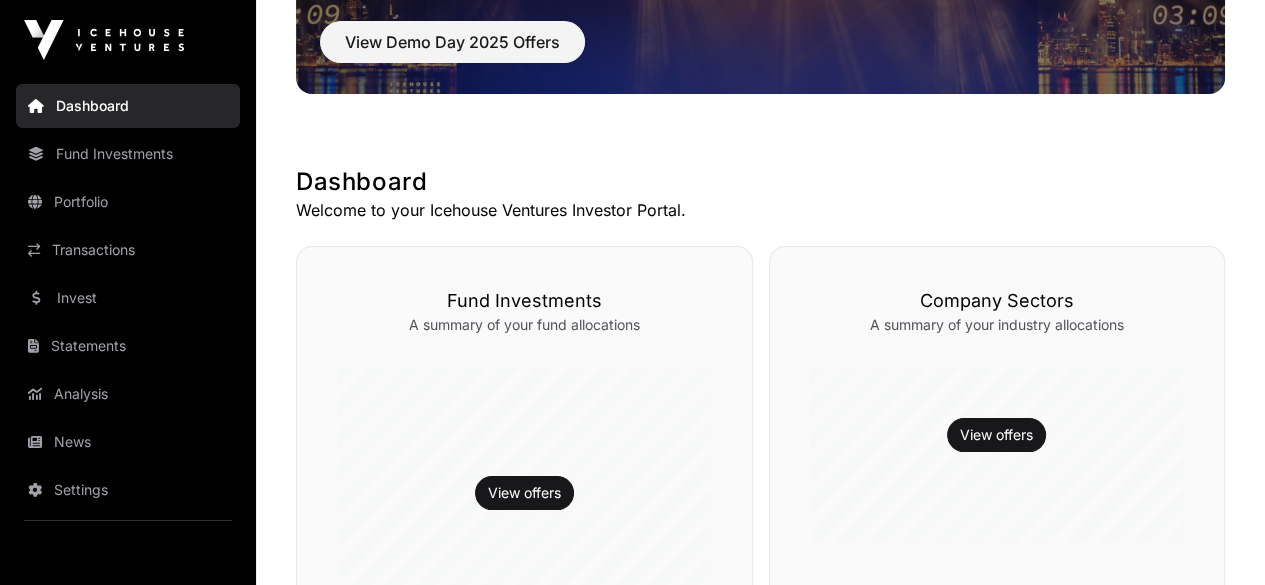 scroll, scrollTop: 225, scrollLeft: 0, axis: vertical 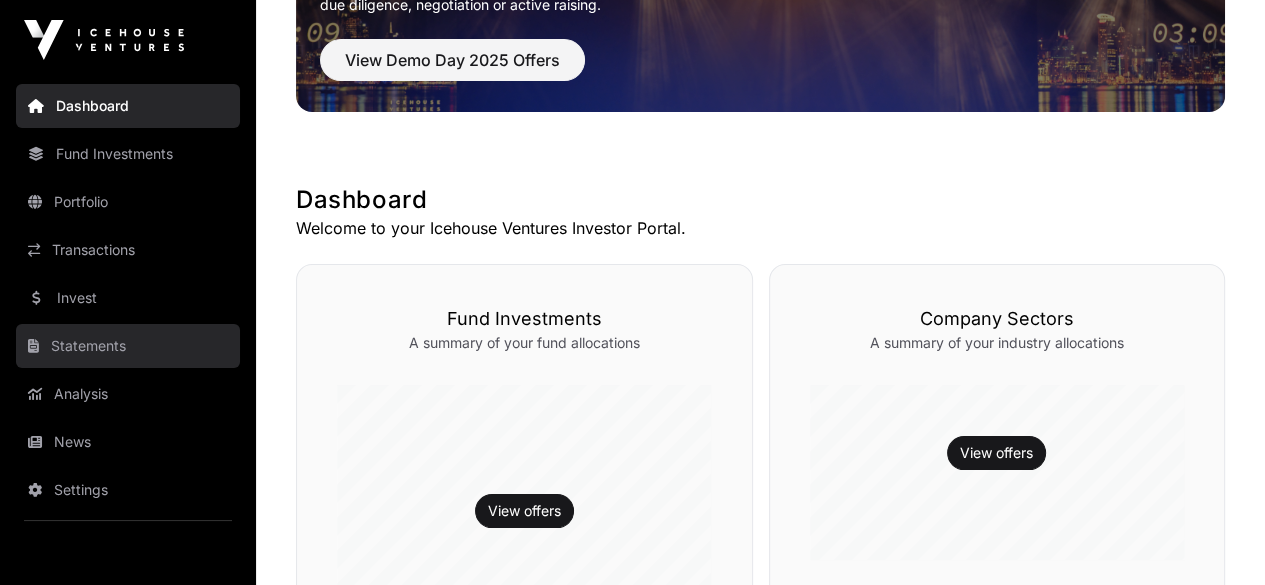 click on "Statements" 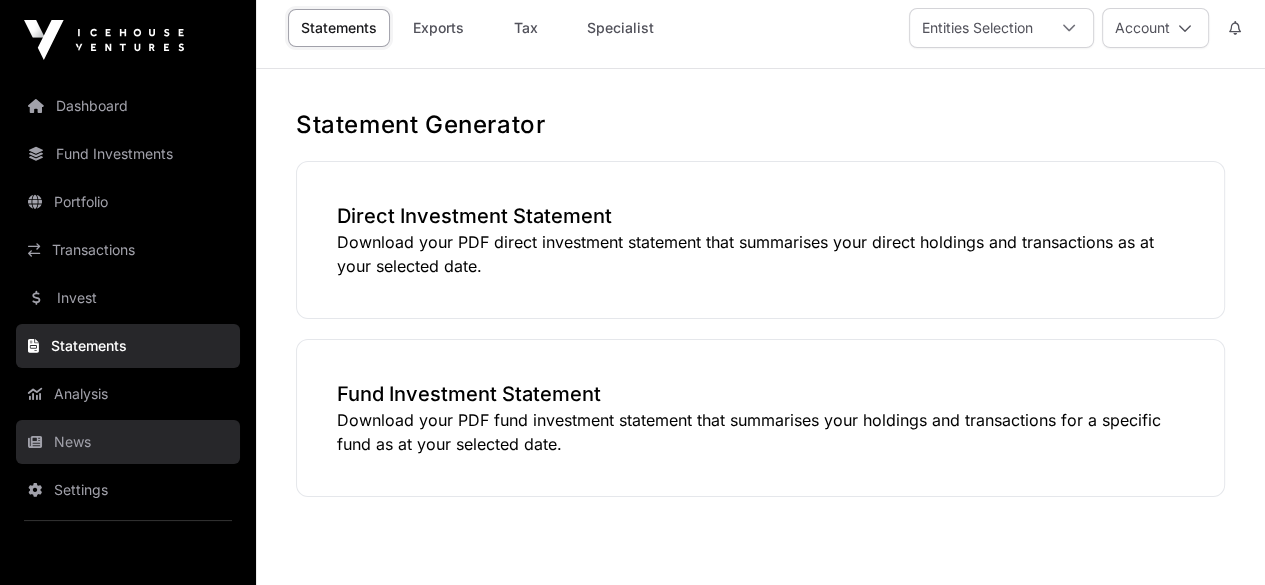scroll, scrollTop: 0, scrollLeft: 0, axis: both 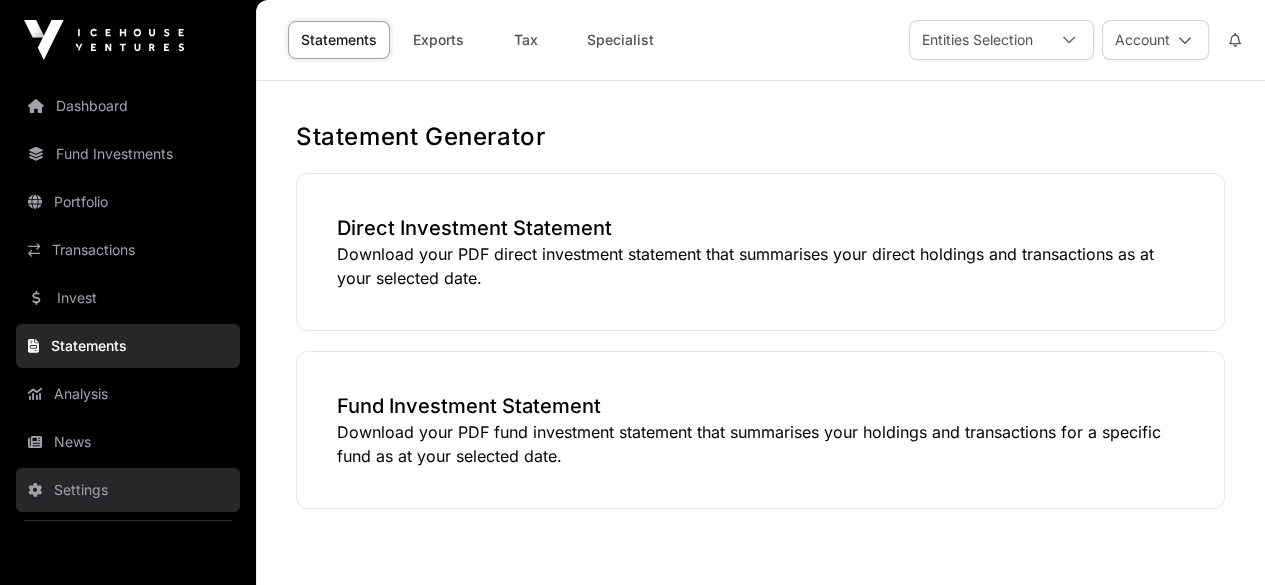 click on "Settings" 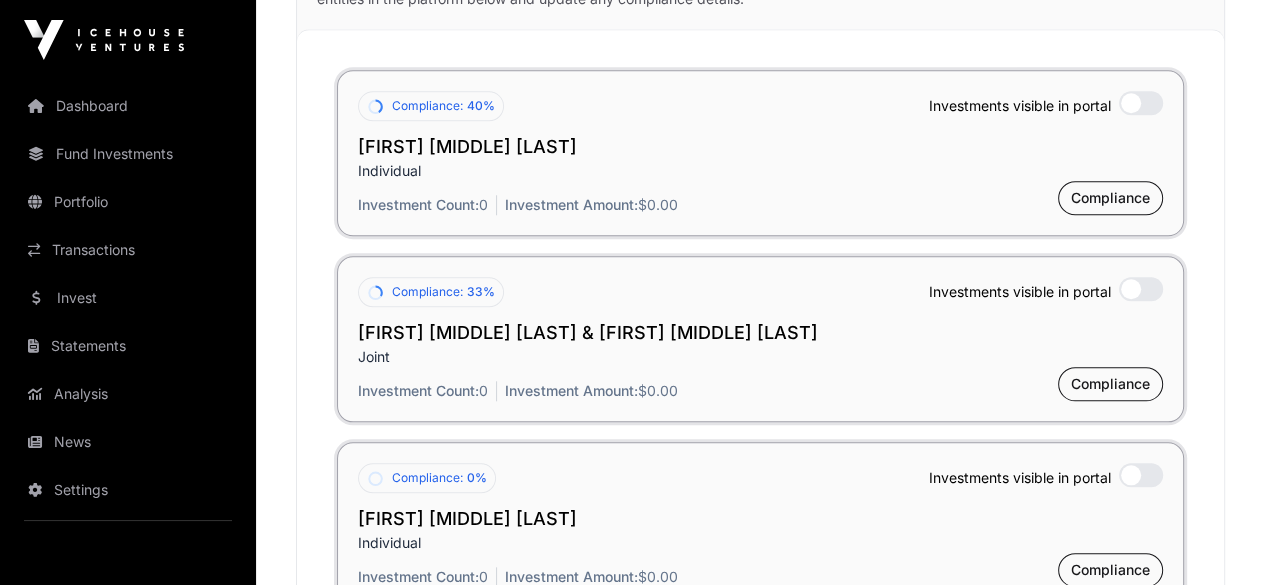 scroll, scrollTop: 1700, scrollLeft: 0, axis: vertical 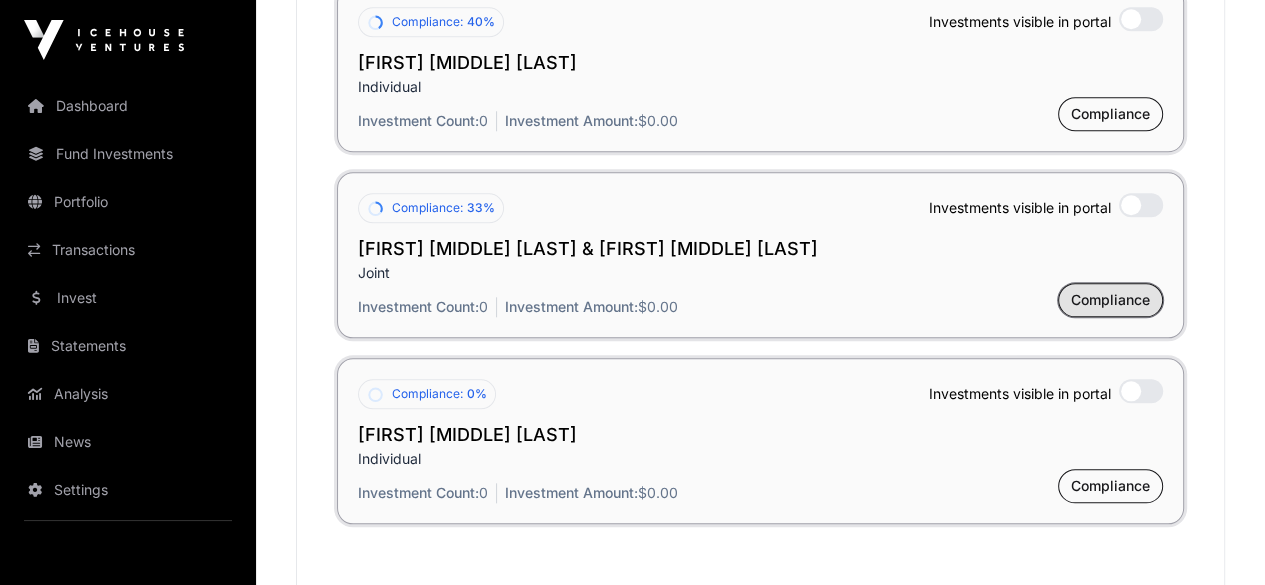 click on "Compliance" 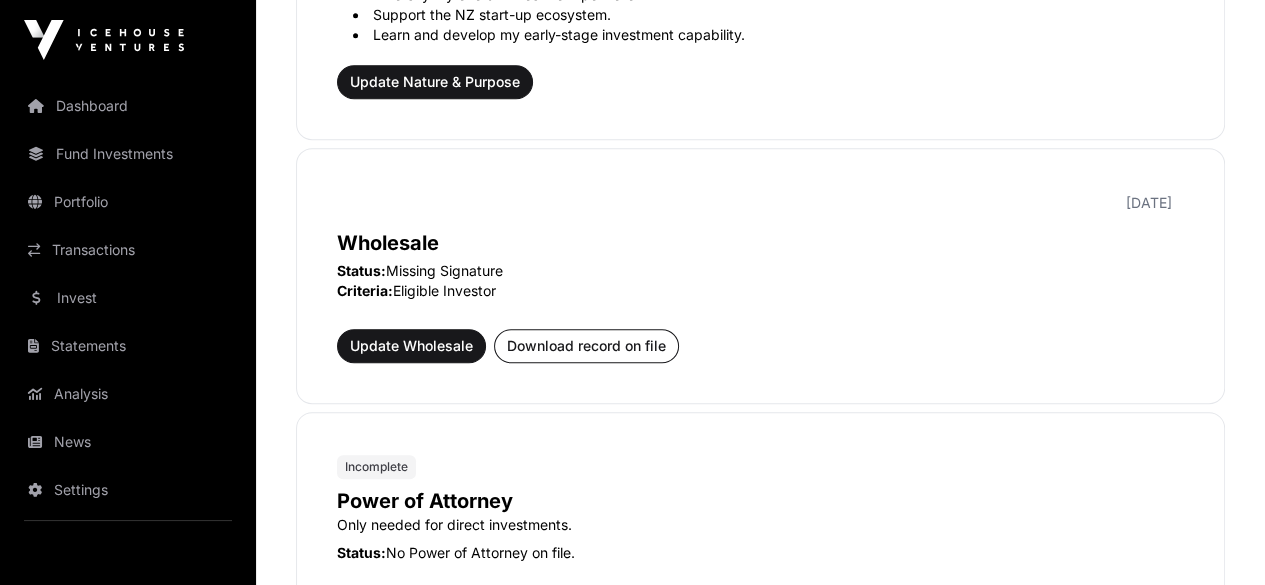 scroll, scrollTop: 864, scrollLeft: 0, axis: vertical 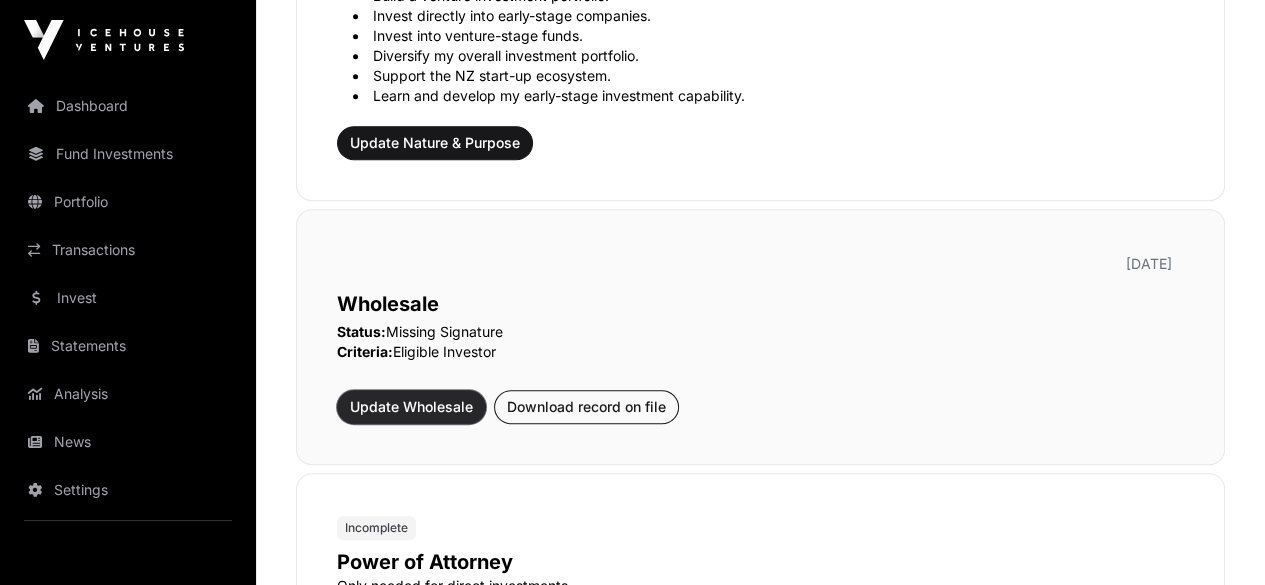 click on "Update Wholesale" 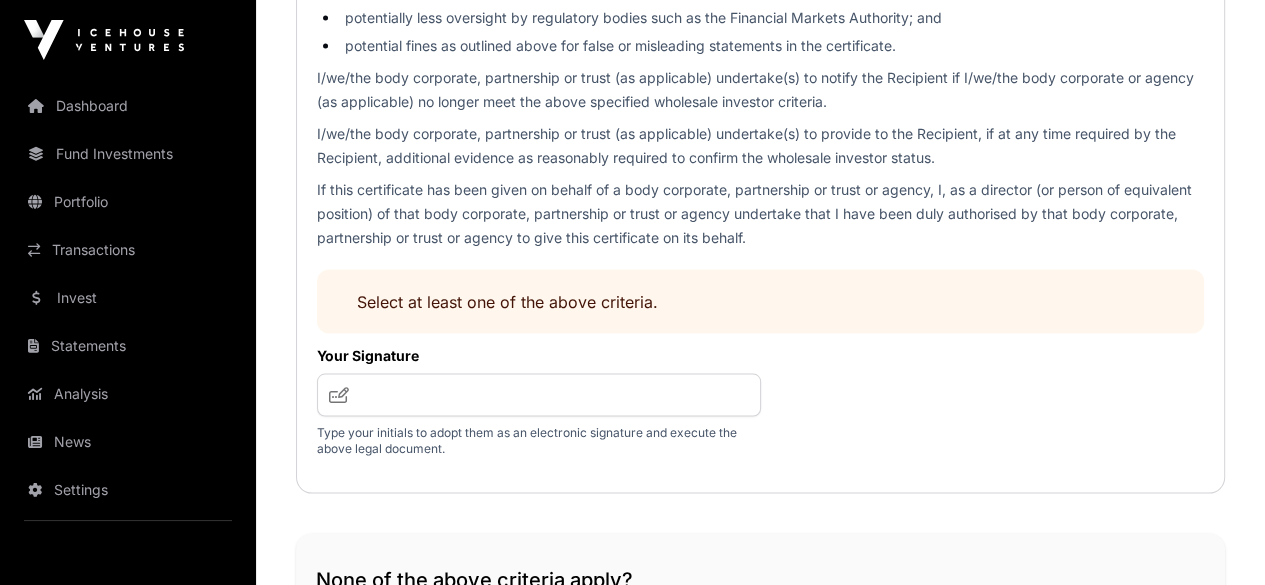 scroll, scrollTop: 3300, scrollLeft: 0, axis: vertical 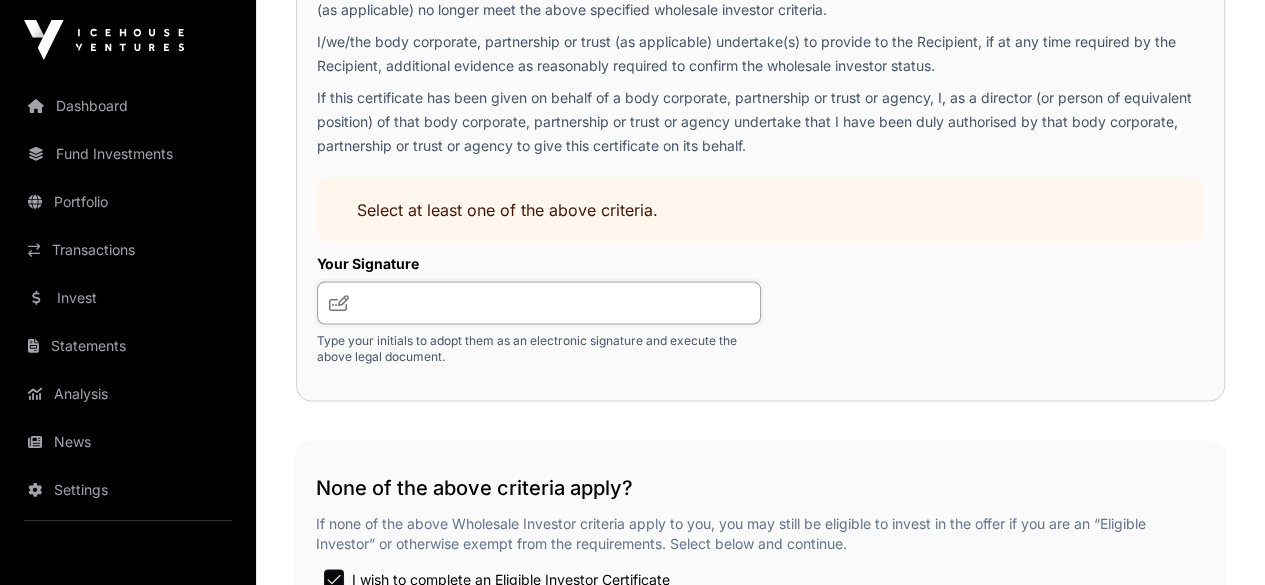 click 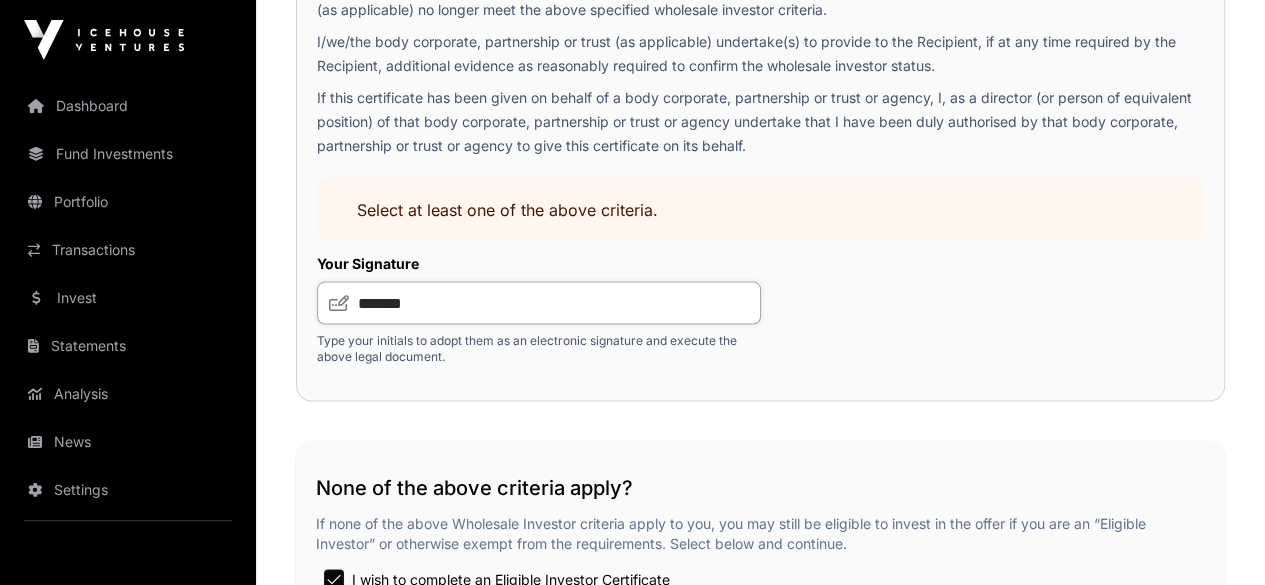 type on "*******" 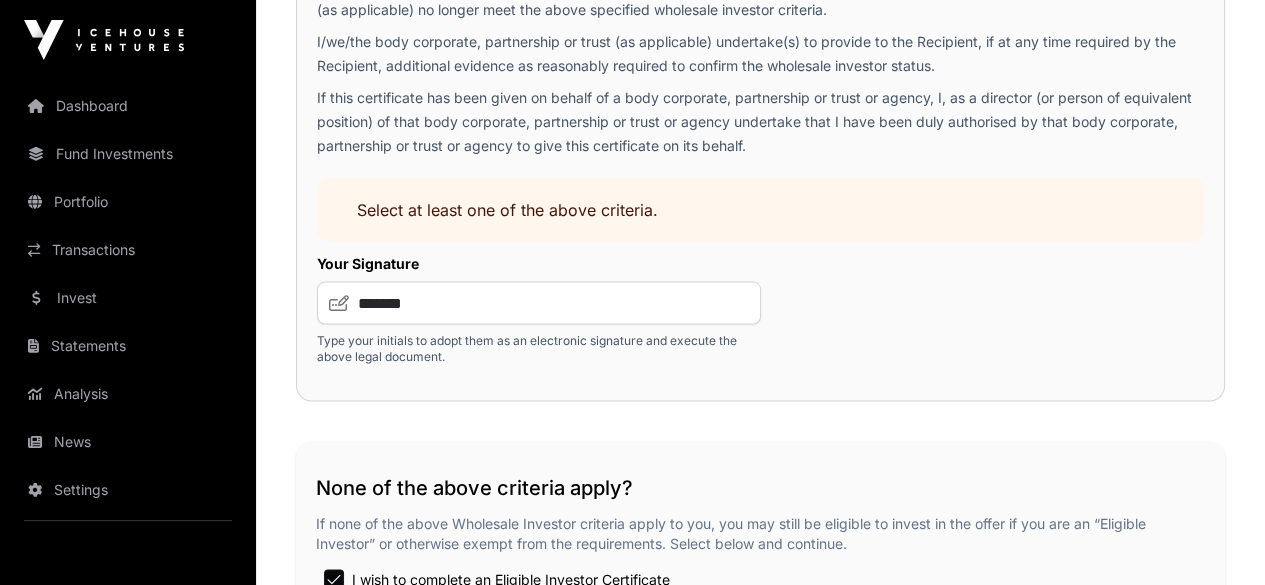 click on "Certificate  Authority:  If this certificate has been given on behalf of a body corporate or agency, I, as a director (or person of equivalent position) of that body corporate or agency undertake that I have been duly authorised by that body corporate or agency to give this certificate on its behalf.   Acknowledgements and Undertakings   I/we/the body corporate, partnership or trust (as applicable) understand(s) the consequences of certifying myself/ourselves or itself to be a wholesale investor. These consequences may include, but are not limited to:   not receiving all of the information typically contained within financial product offer documents, where such documents are intended to facilitate informed decision making by, and are that material matters are disclosed to, investors;   offers not being subject to the same legal criteria as regulated offers made to retail investors (such as disclosure of information, governance arrangements, marketing);   Select at least one of the above criteria.  *******" 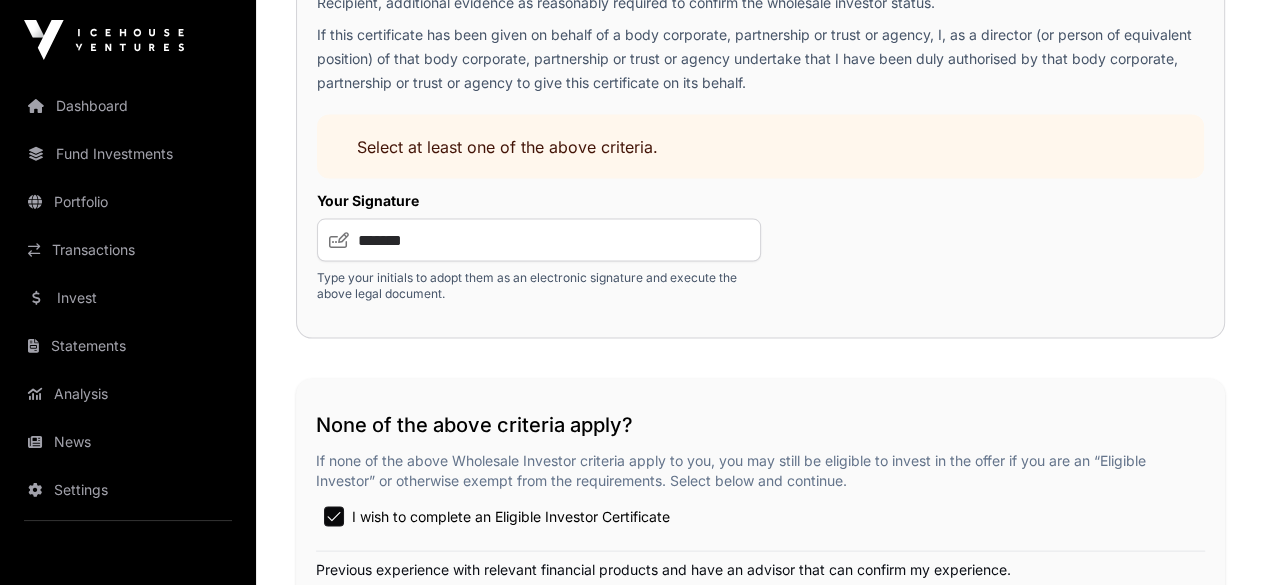 scroll, scrollTop: 3300, scrollLeft: 0, axis: vertical 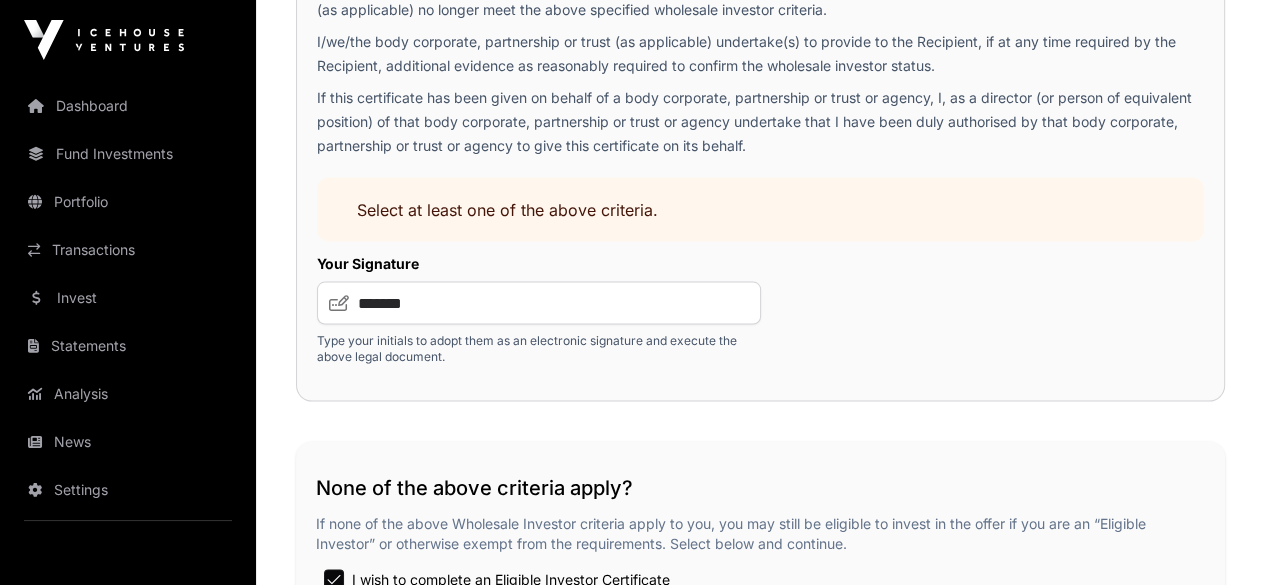 click 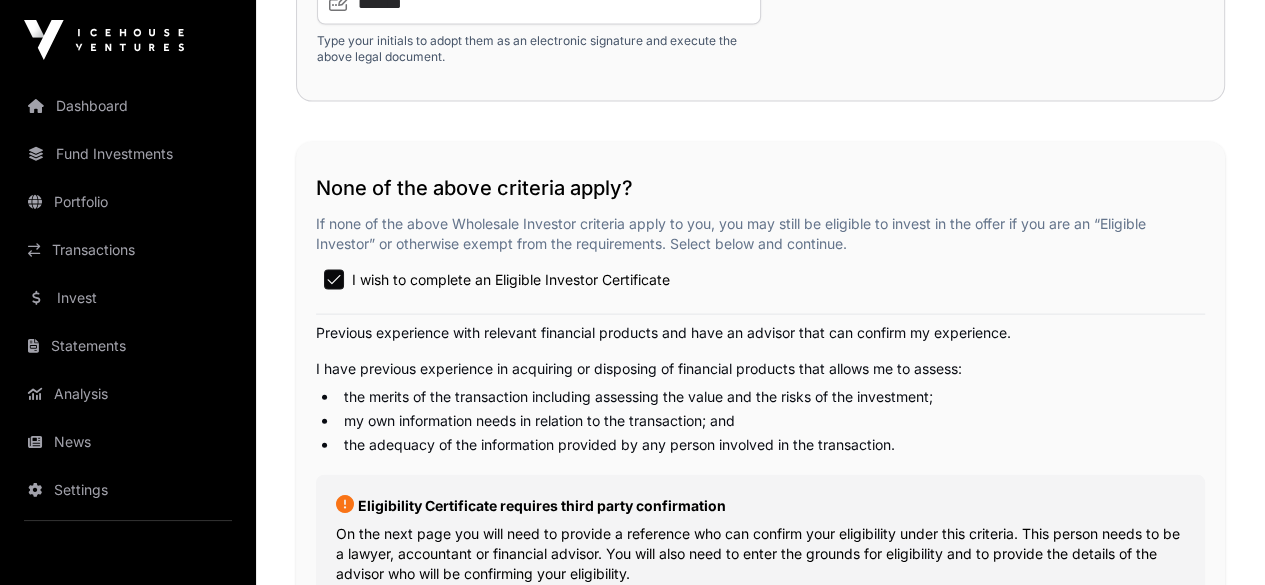 scroll, scrollTop: 3200, scrollLeft: 0, axis: vertical 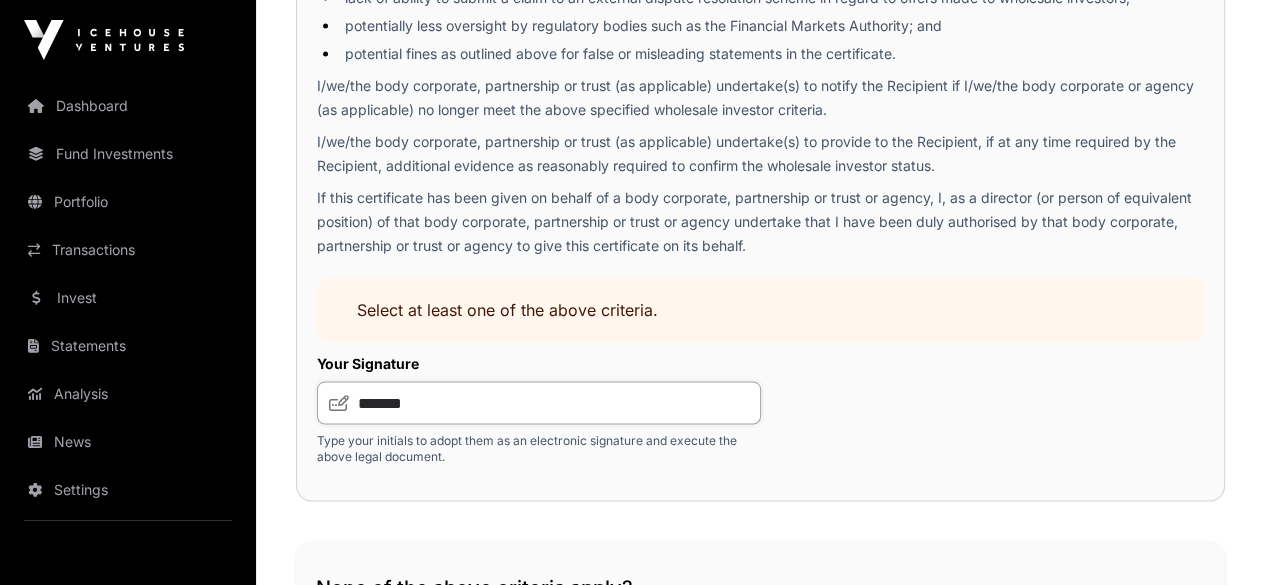 drag, startPoint x: 469, startPoint y: 402, endPoint x: 342, endPoint y: 397, distance: 127.09839 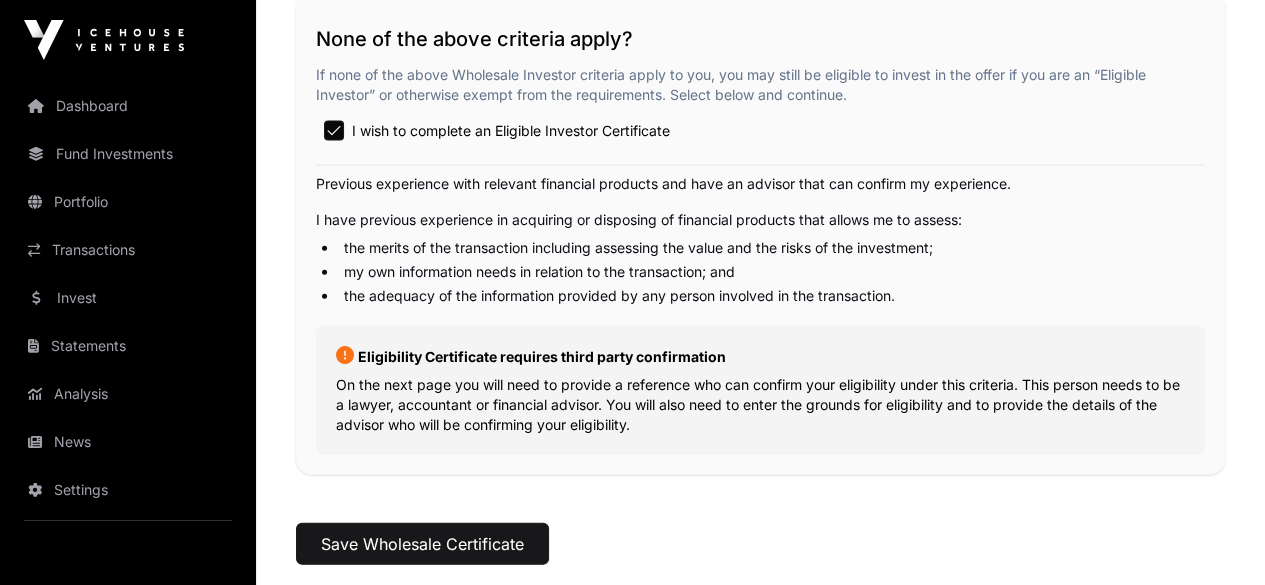 scroll, scrollTop: 3974, scrollLeft: 0, axis: vertical 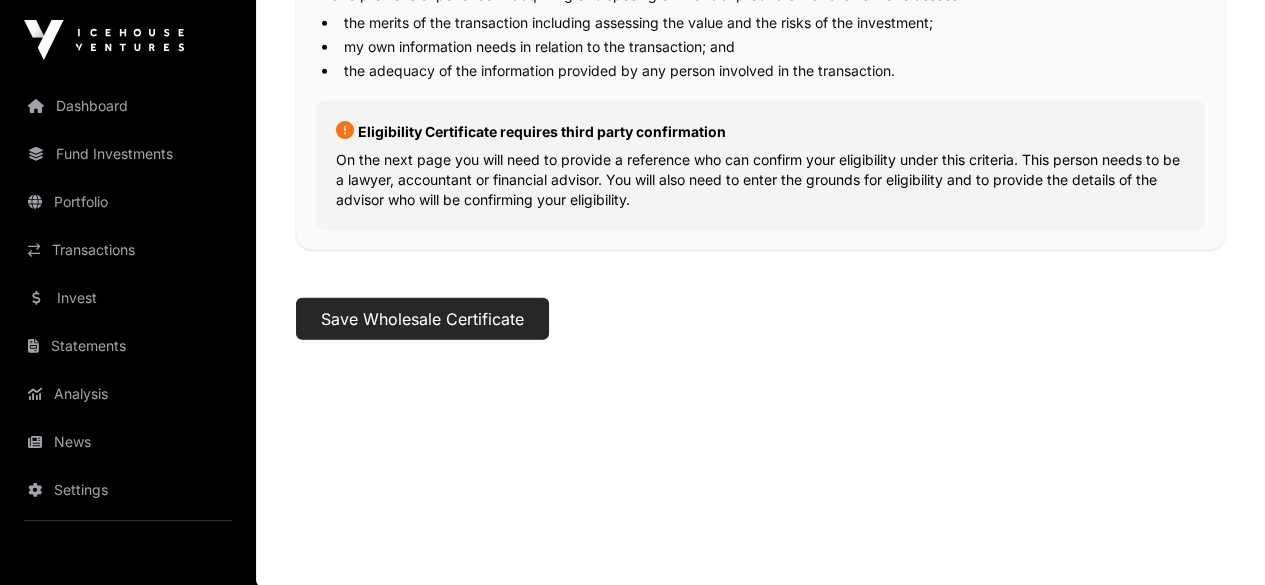 type 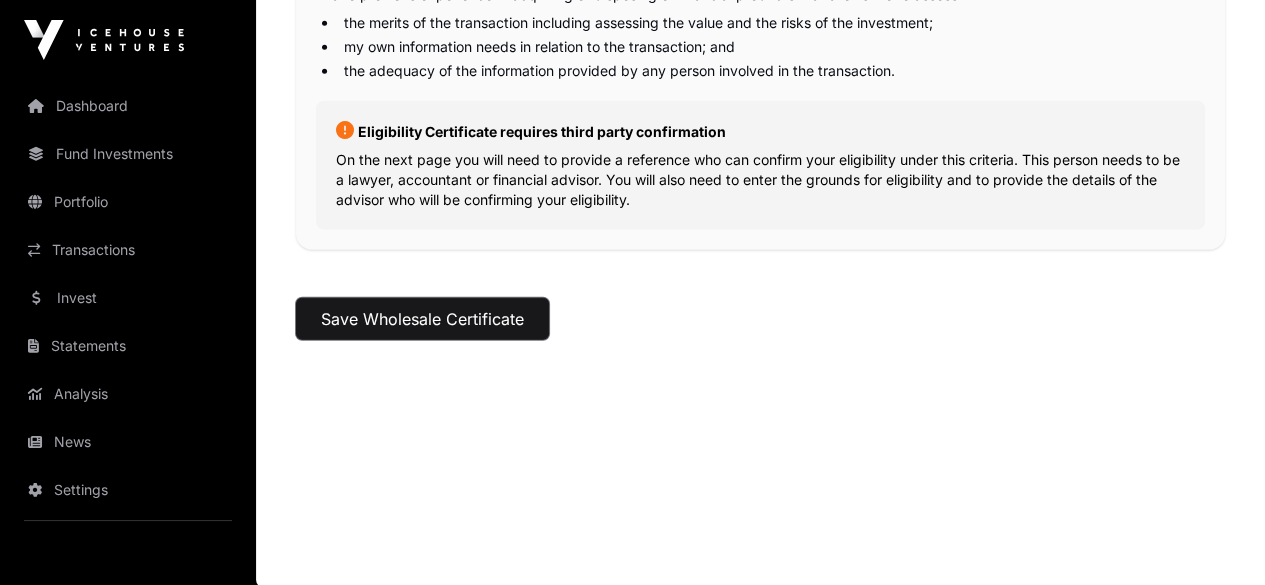 click on "Save Wholesale Certificate" 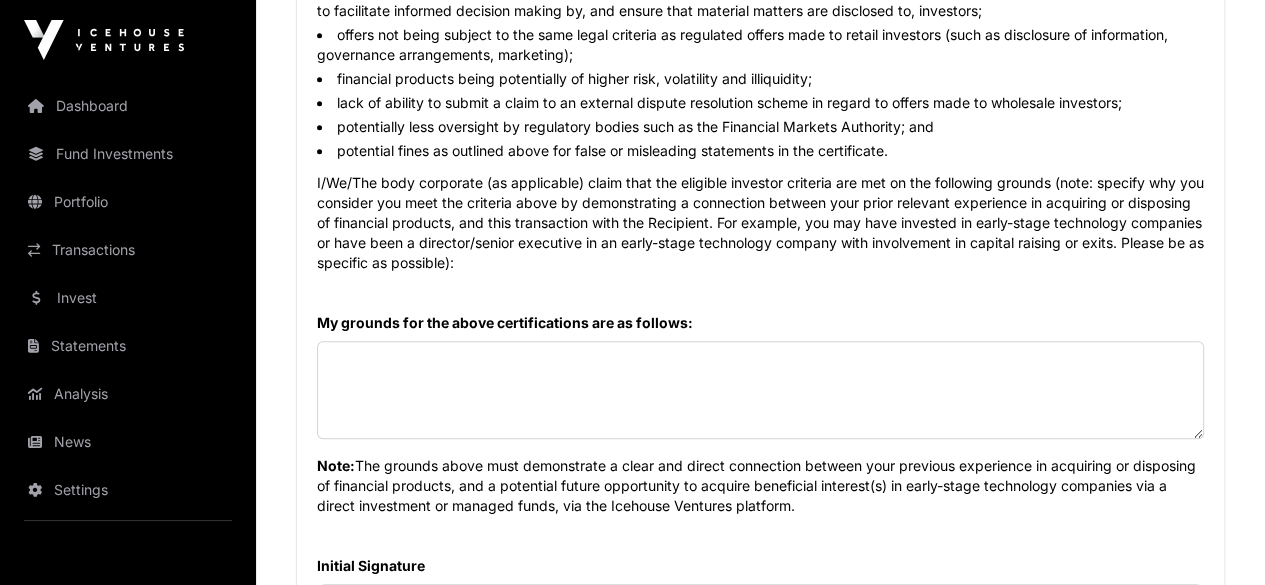 scroll, scrollTop: 1300, scrollLeft: 0, axis: vertical 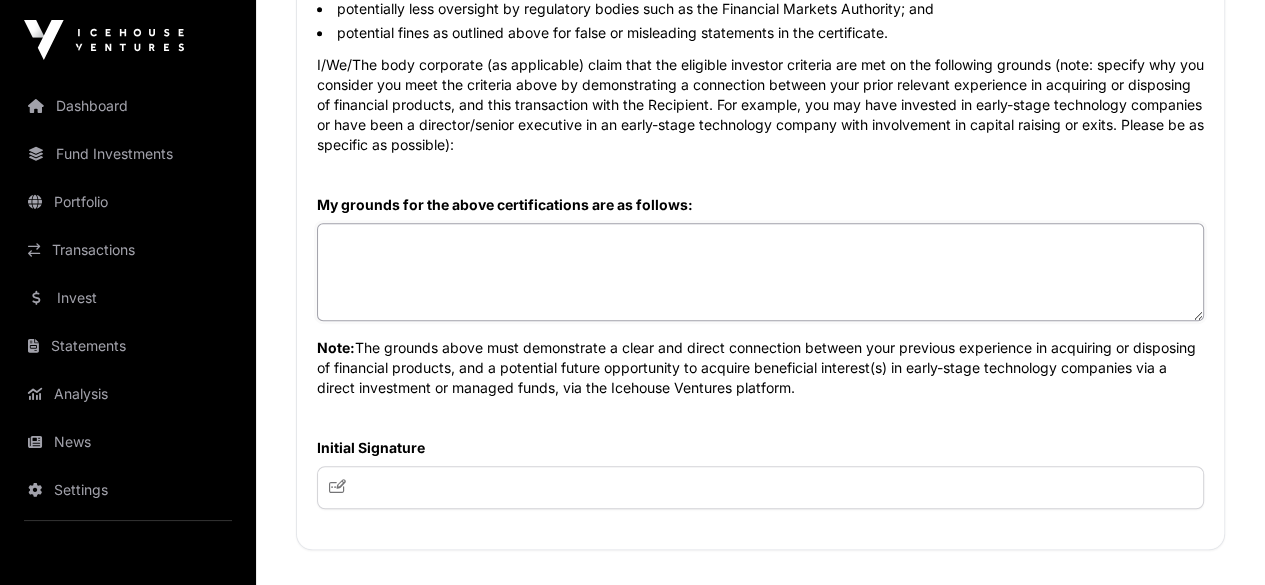 click 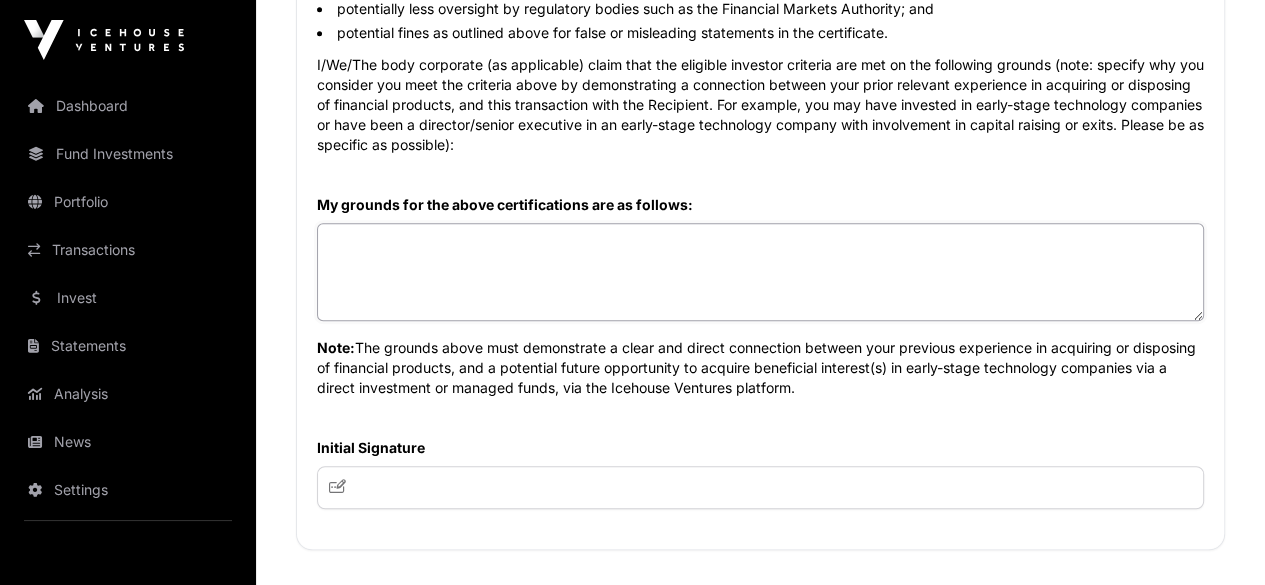 paste on "**********" 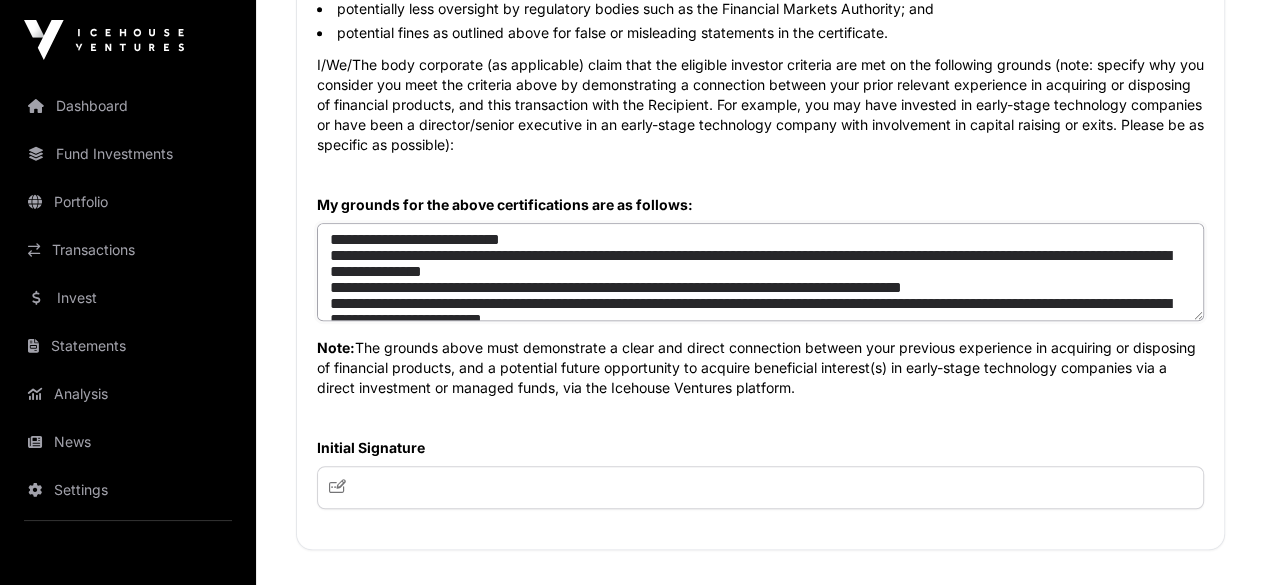 scroll, scrollTop: 121, scrollLeft: 0, axis: vertical 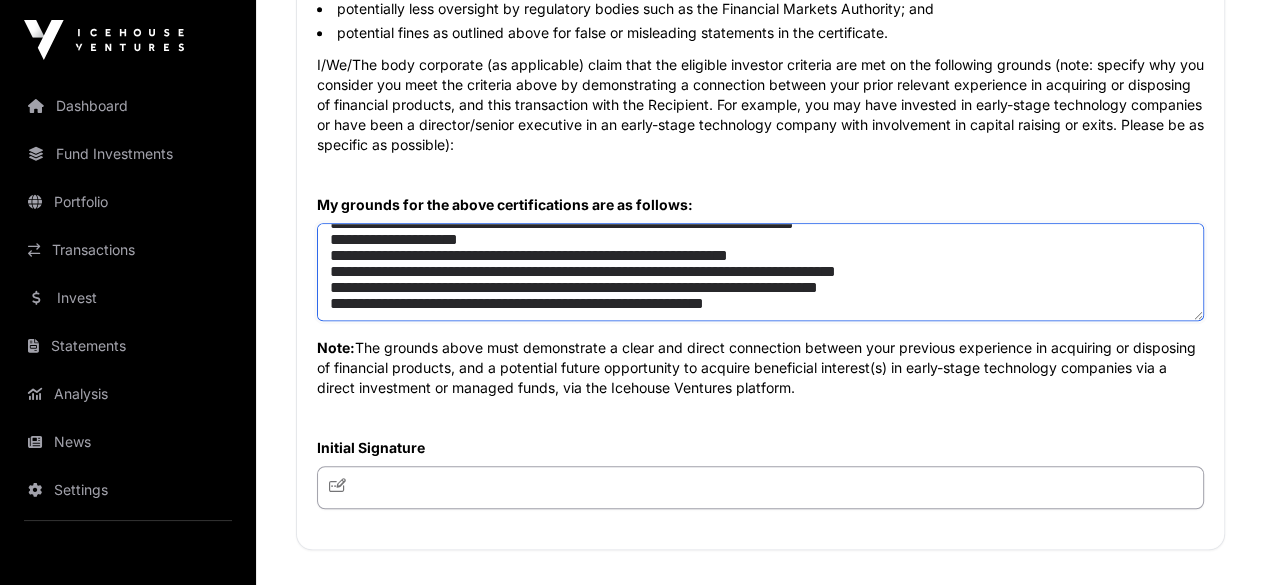 type on "**********" 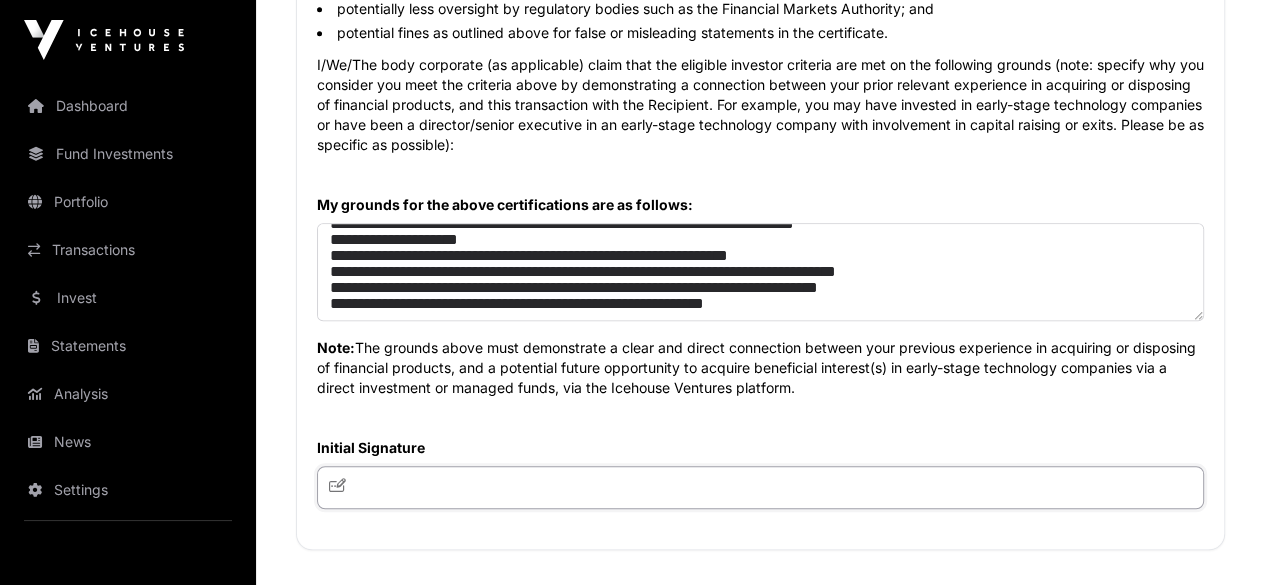 click 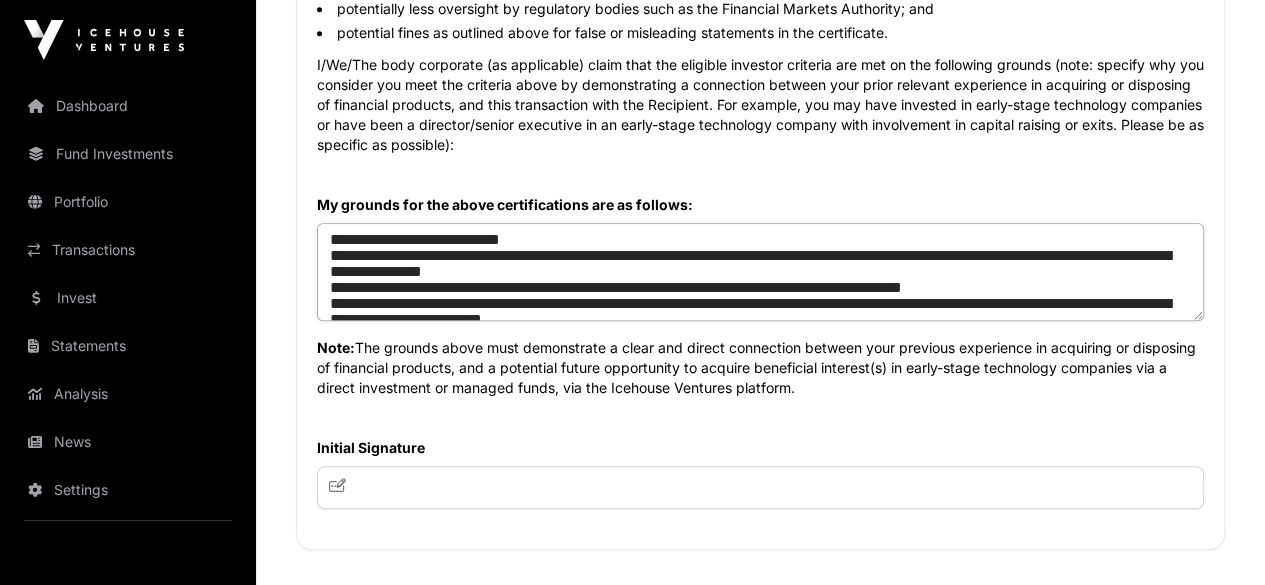 scroll, scrollTop: 42, scrollLeft: 0, axis: vertical 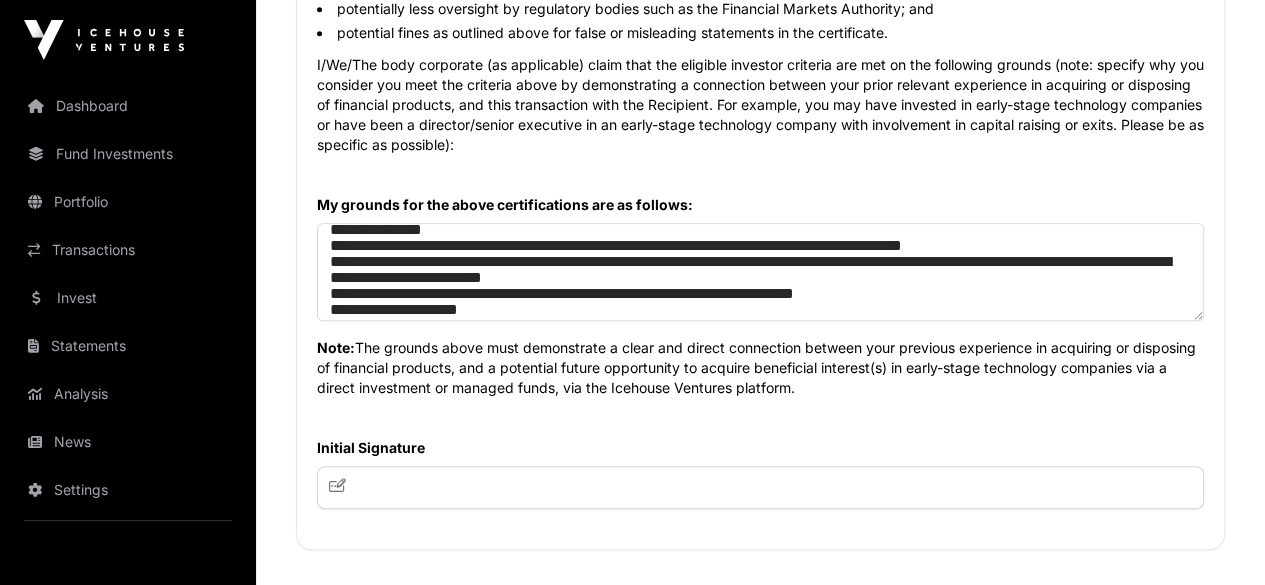 click 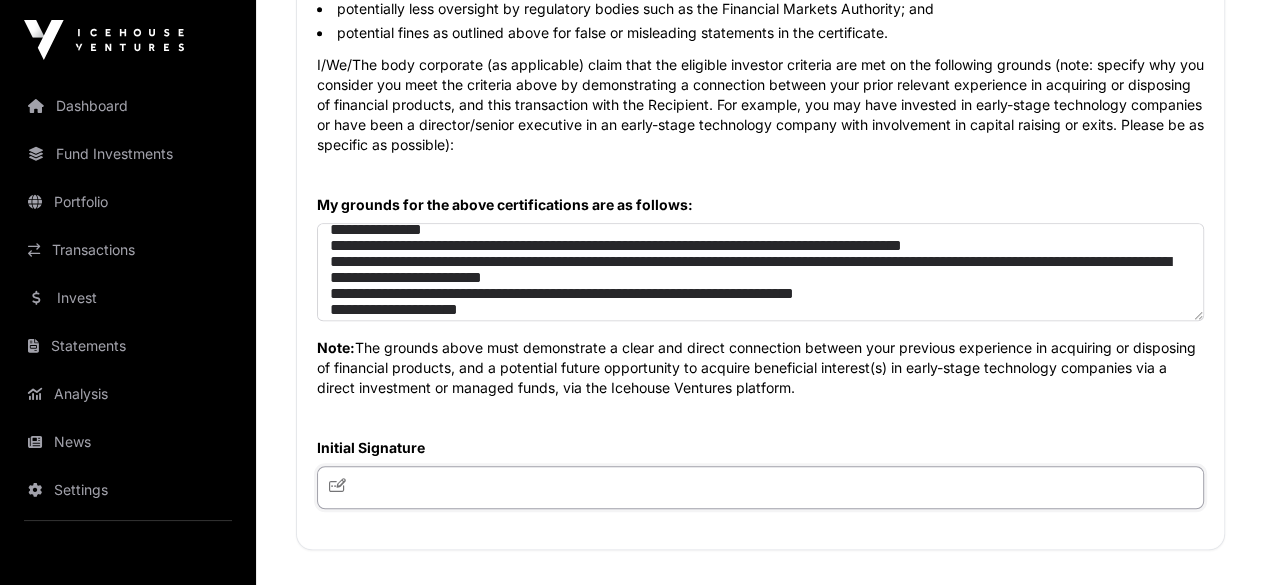 click 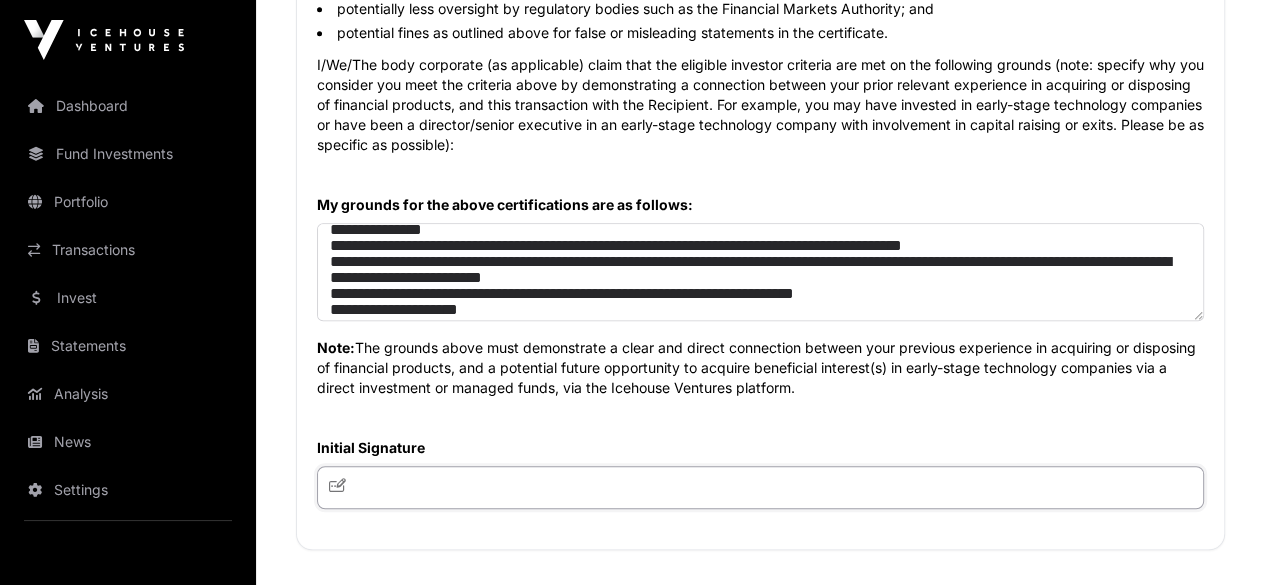 paste on "**********" 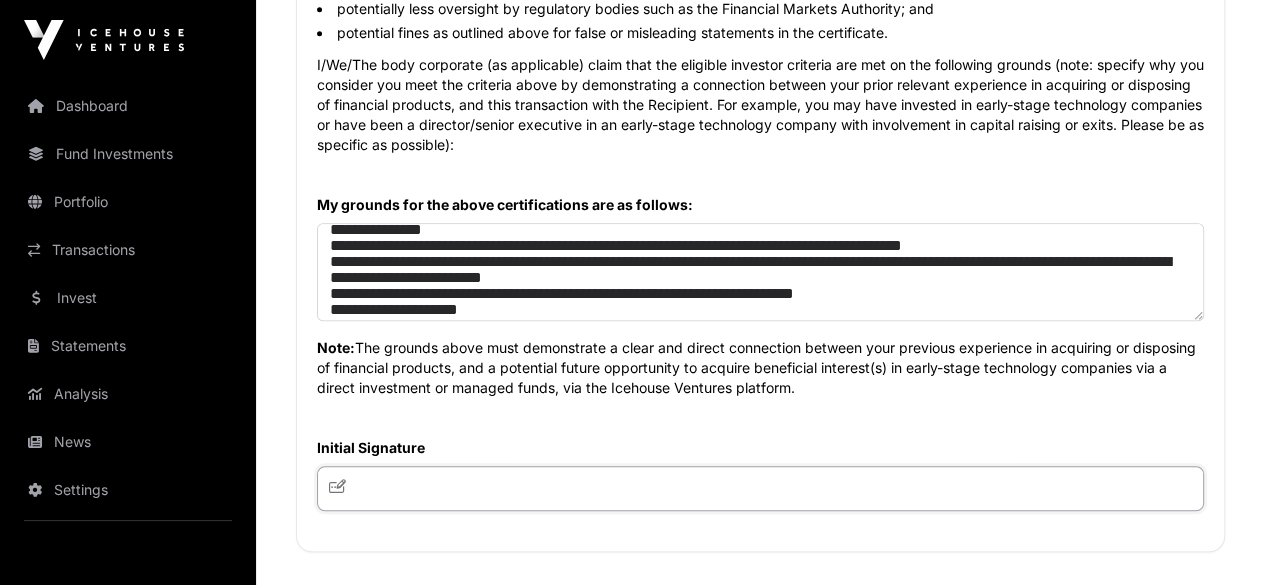 scroll, scrollTop: 0, scrollLeft: 0, axis: both 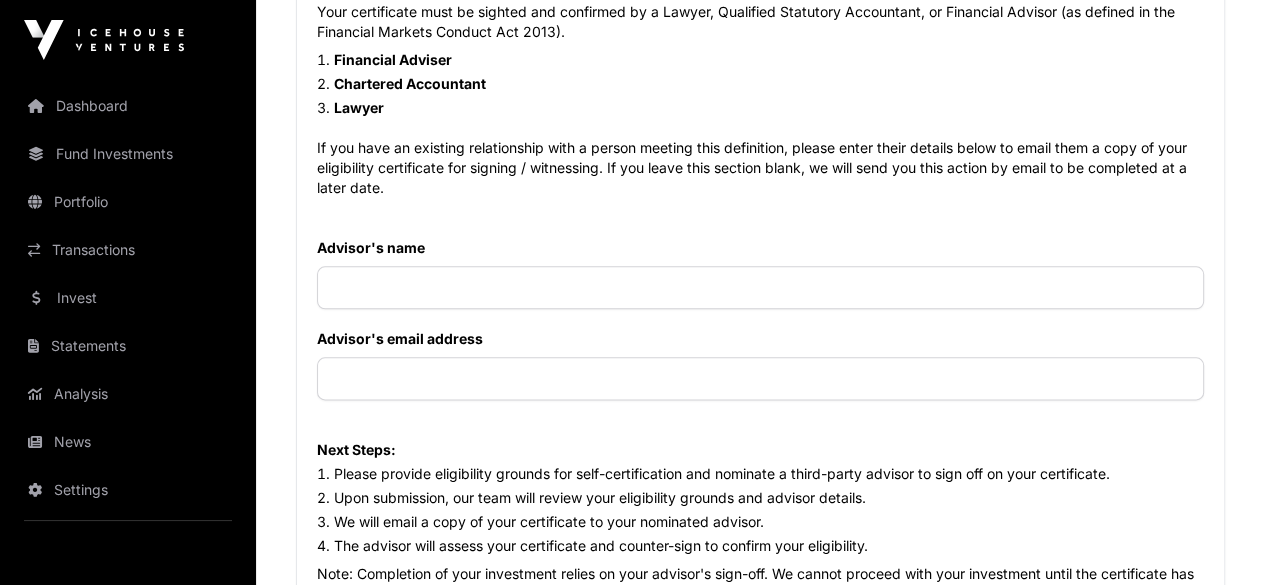 type on "*******" 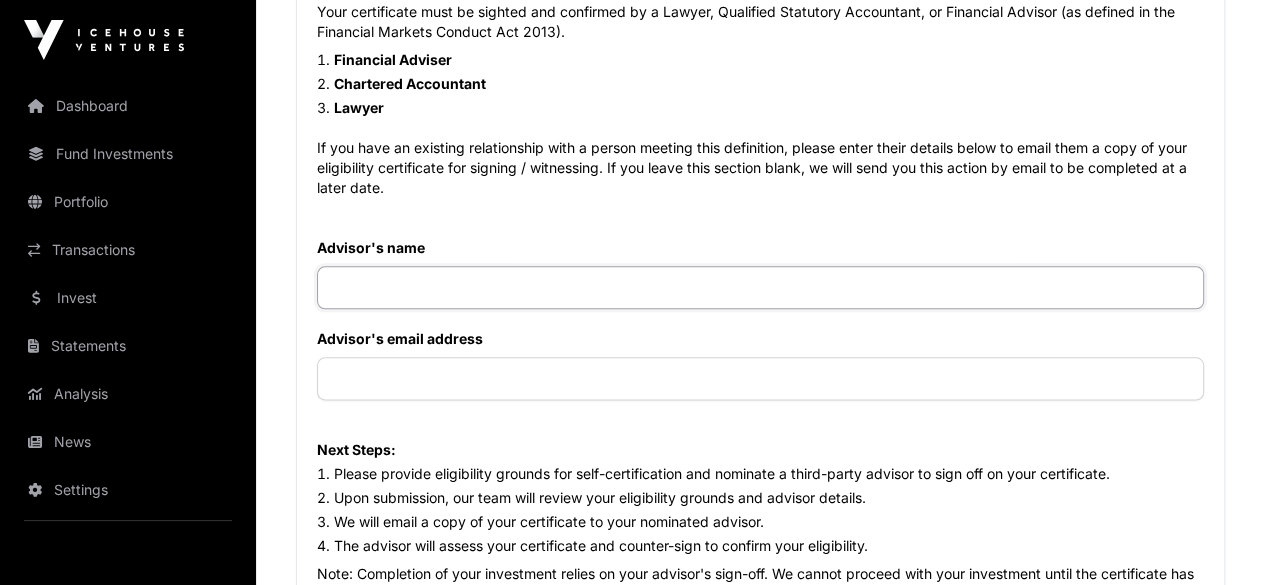 click 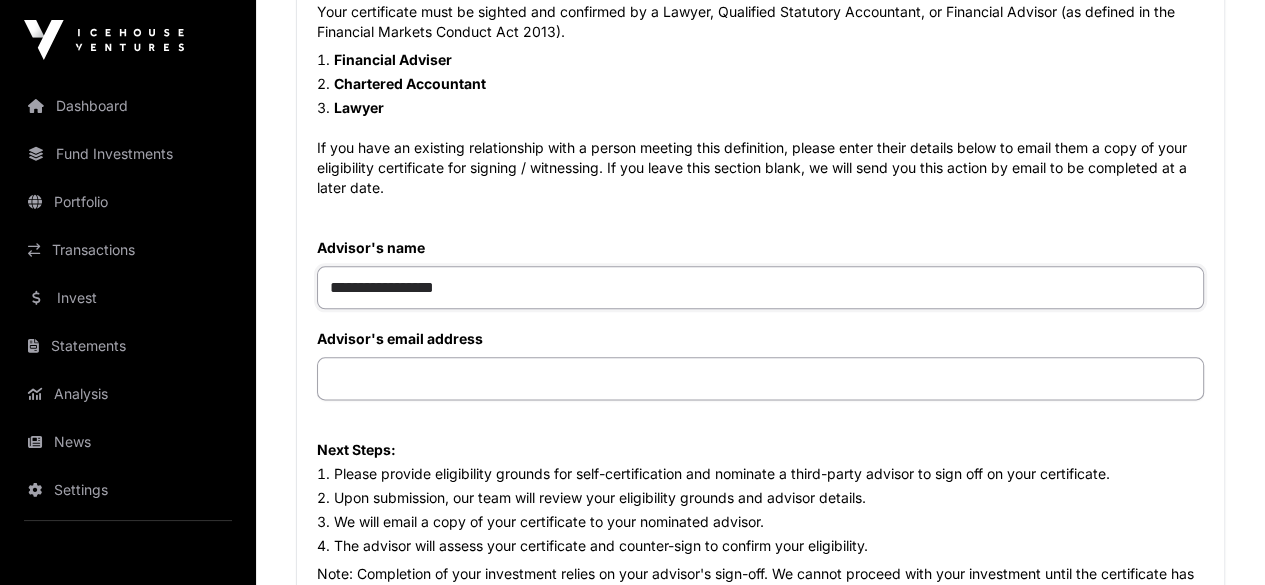type on "**********" 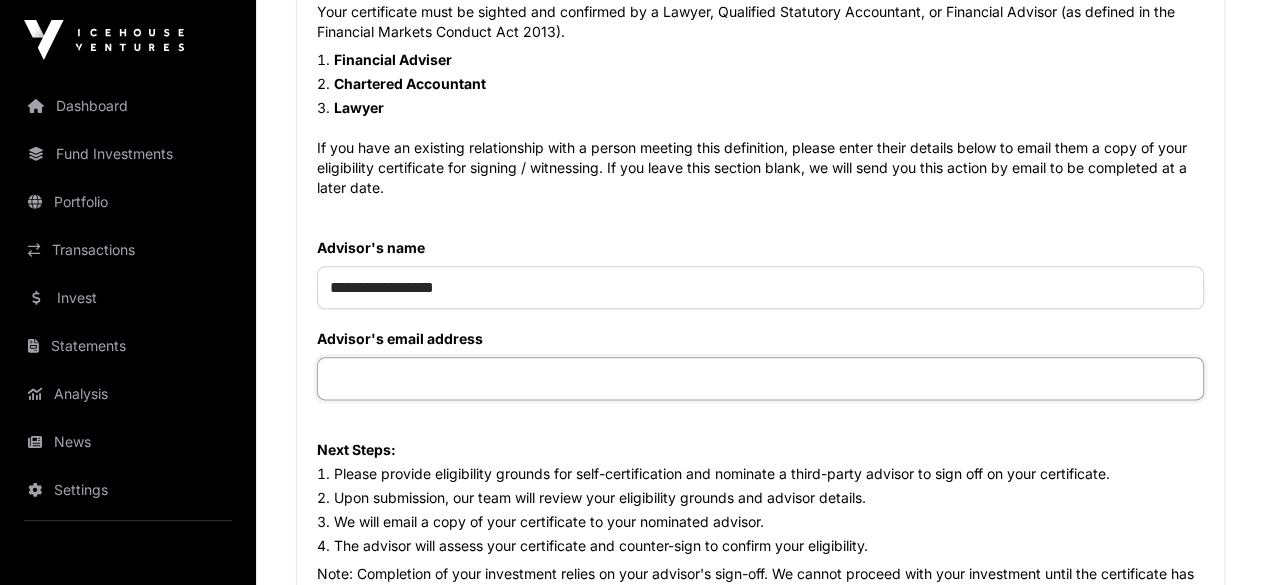 click 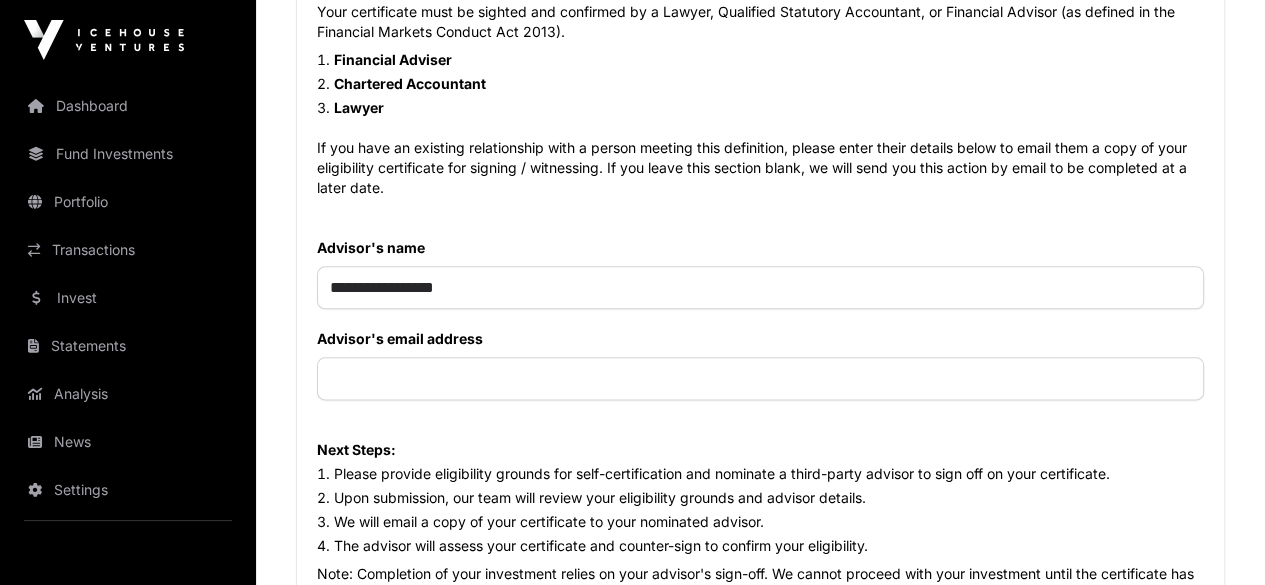 click on "**********" 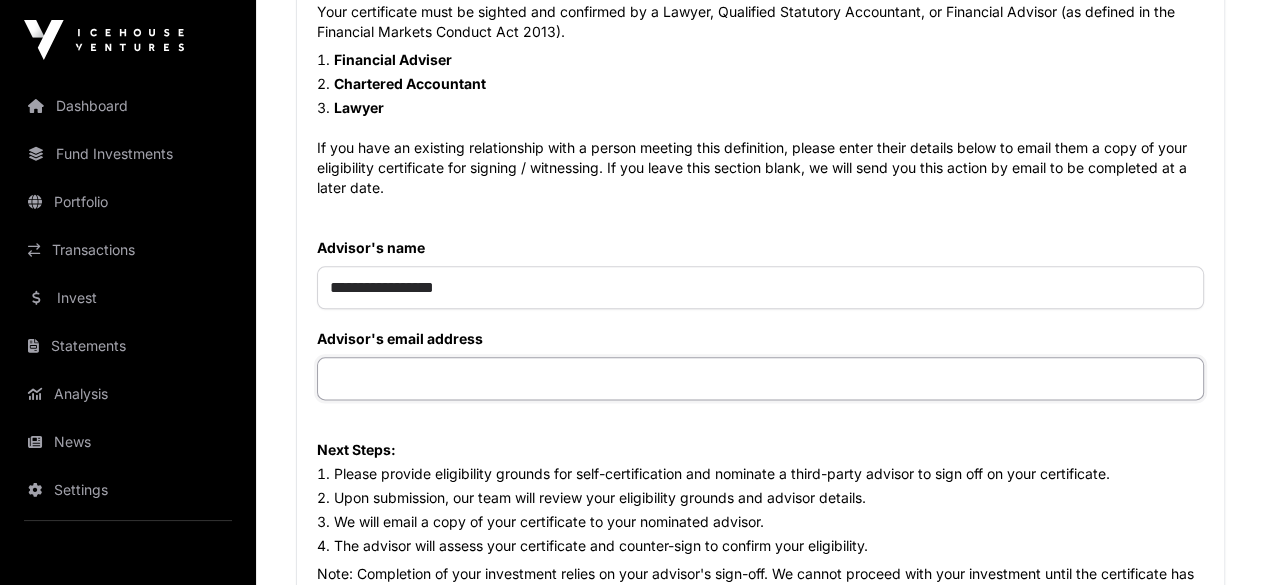 click 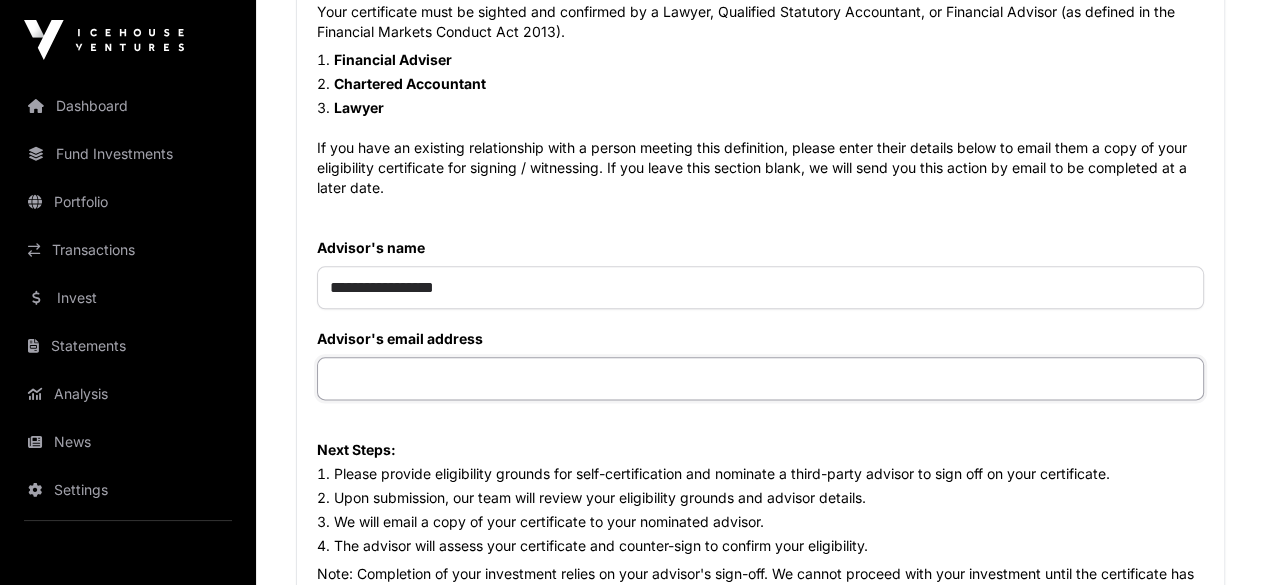 paste on "**********" 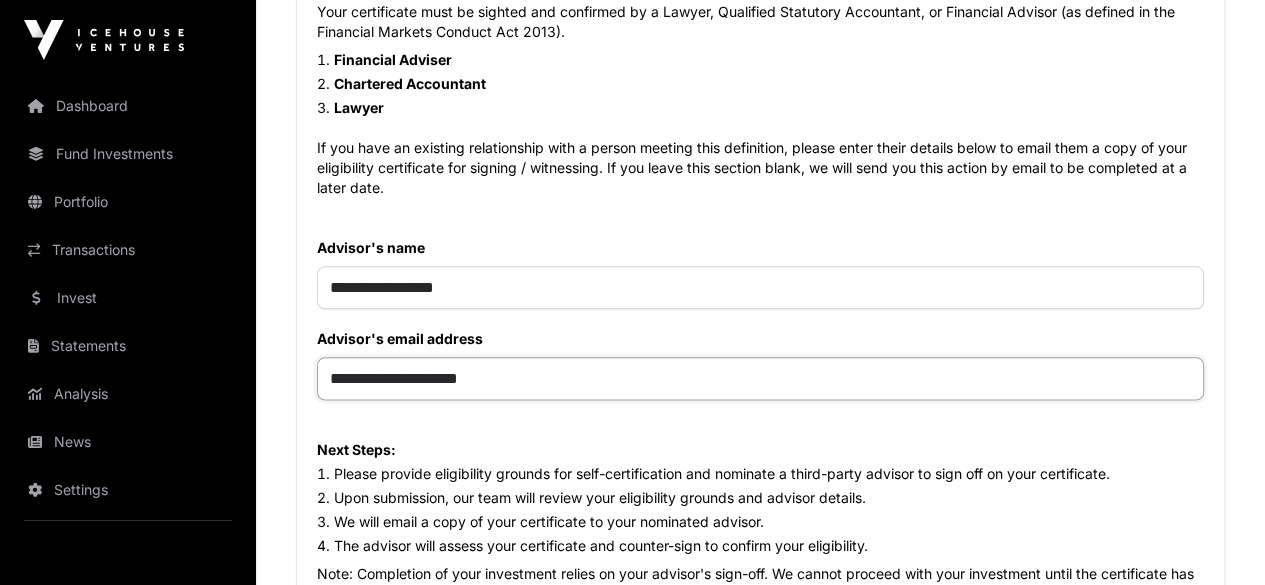 type on "**********" 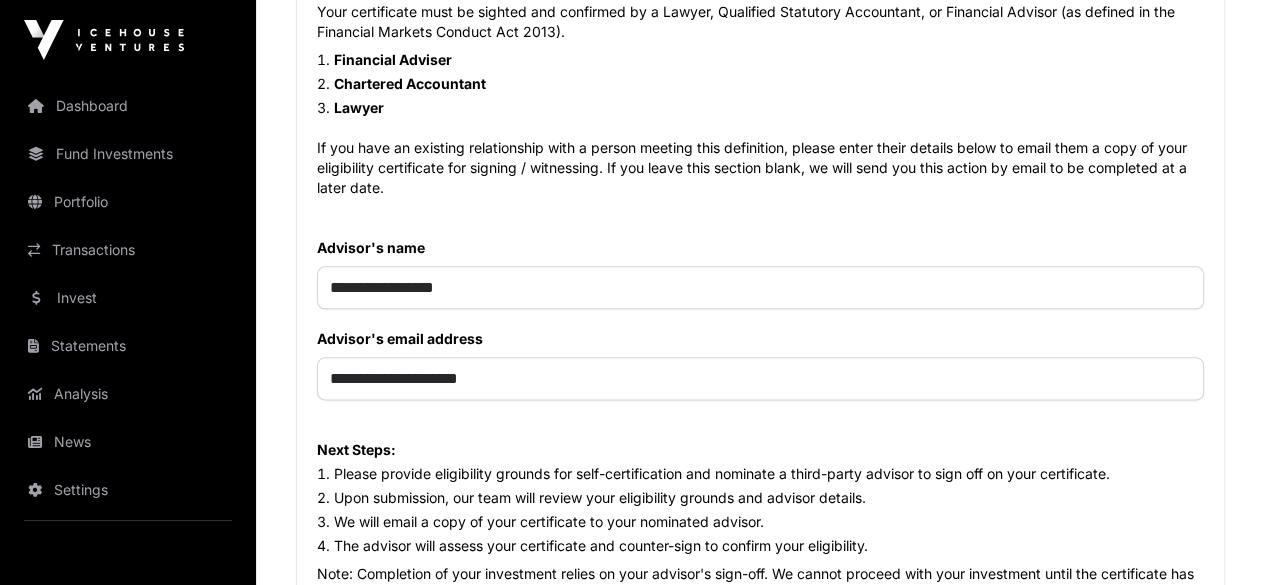 click on "**********" 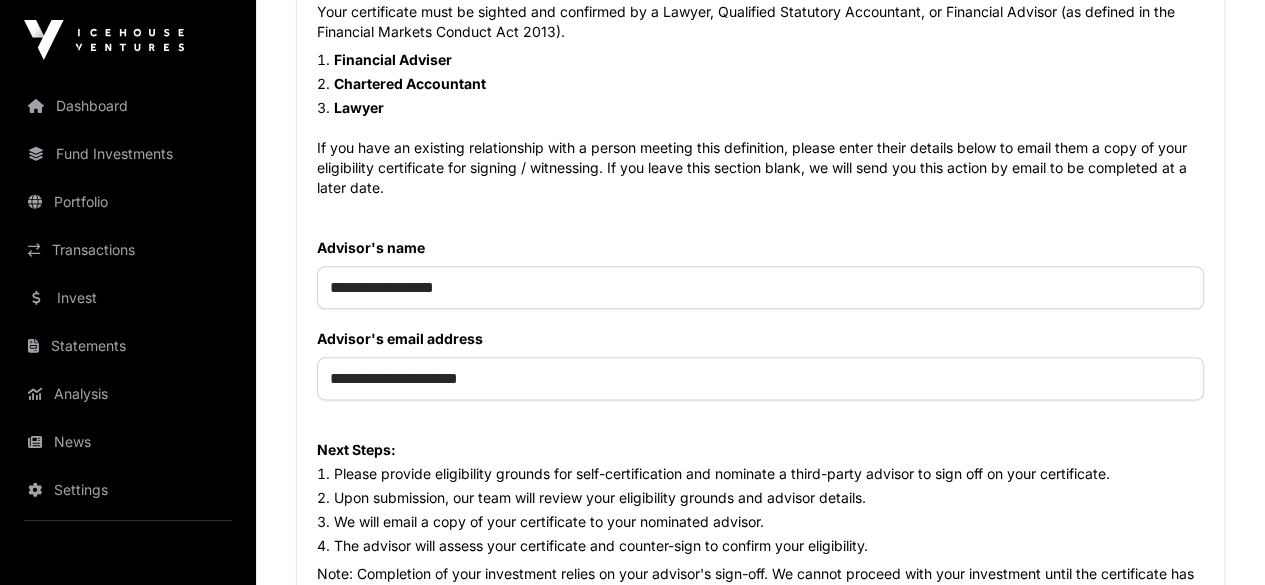 click on "**********" 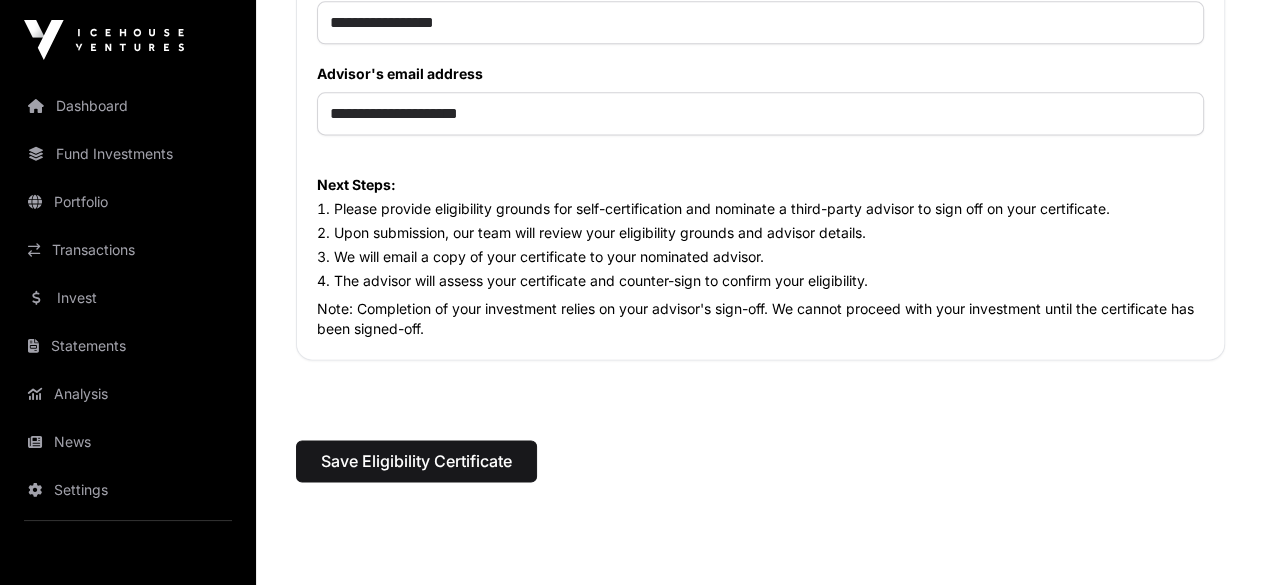 scroll, scrollTop: 2284, scrollLeft: 0, axis: vertical 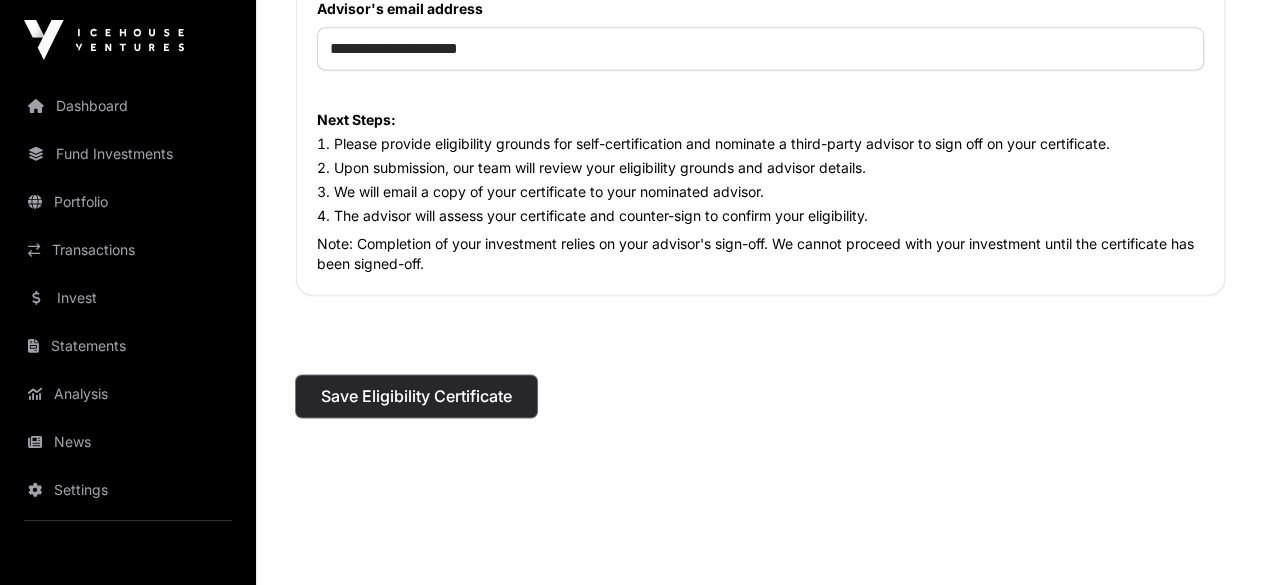 click on "Save Eligibility Certificate" 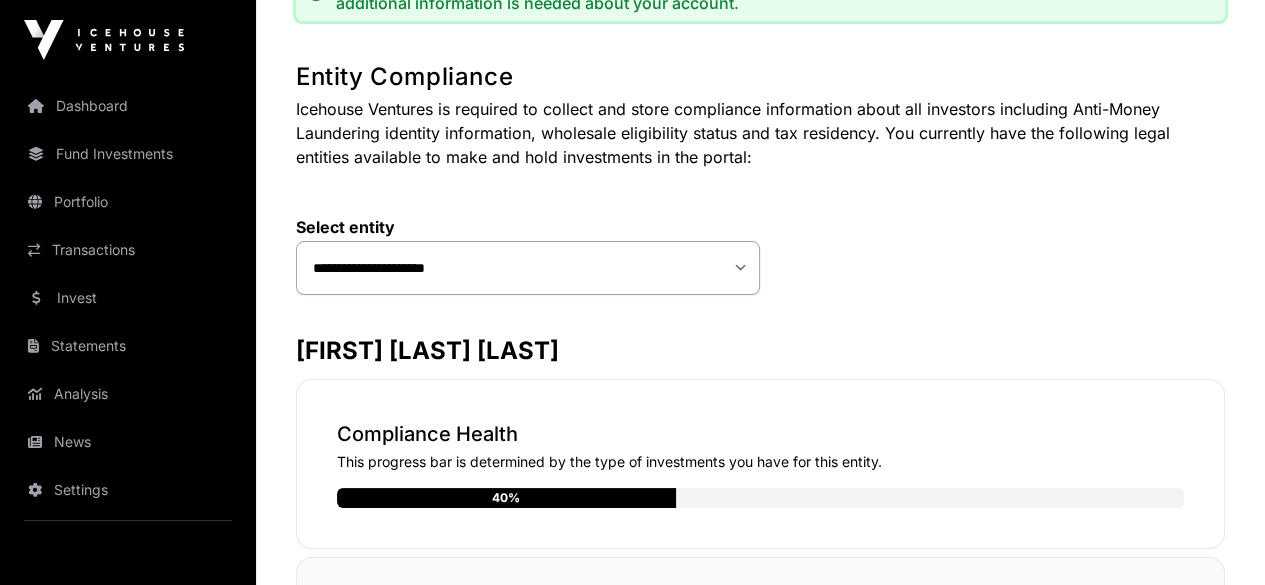 scroll, scrollTop: 0, scrollLeft: 0, axis: both 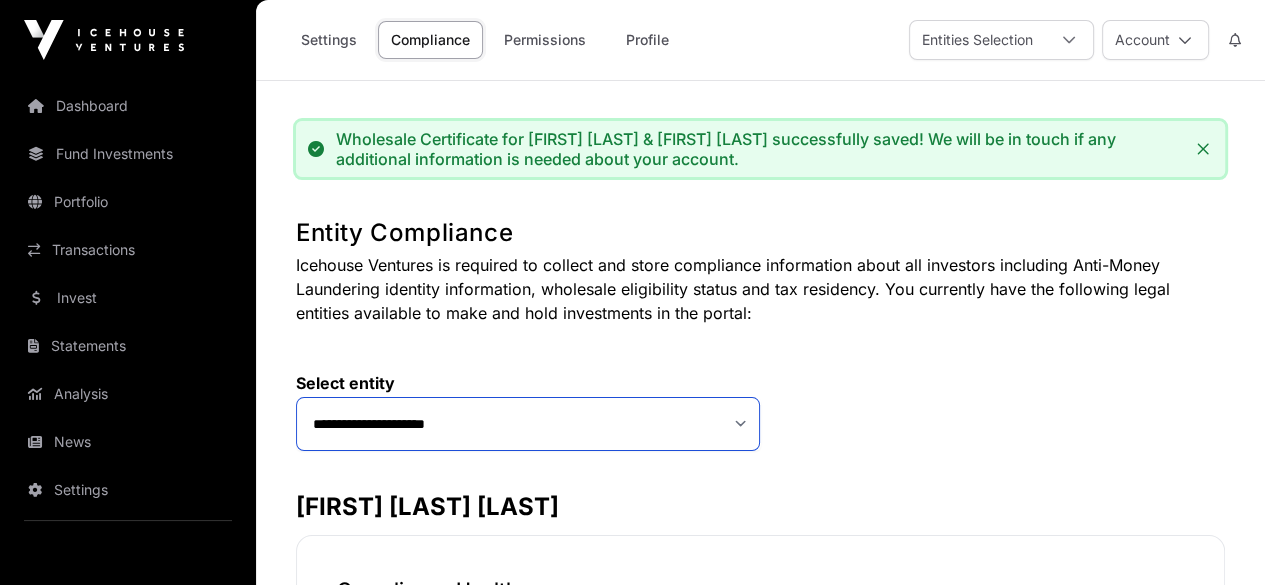 click on "**********" 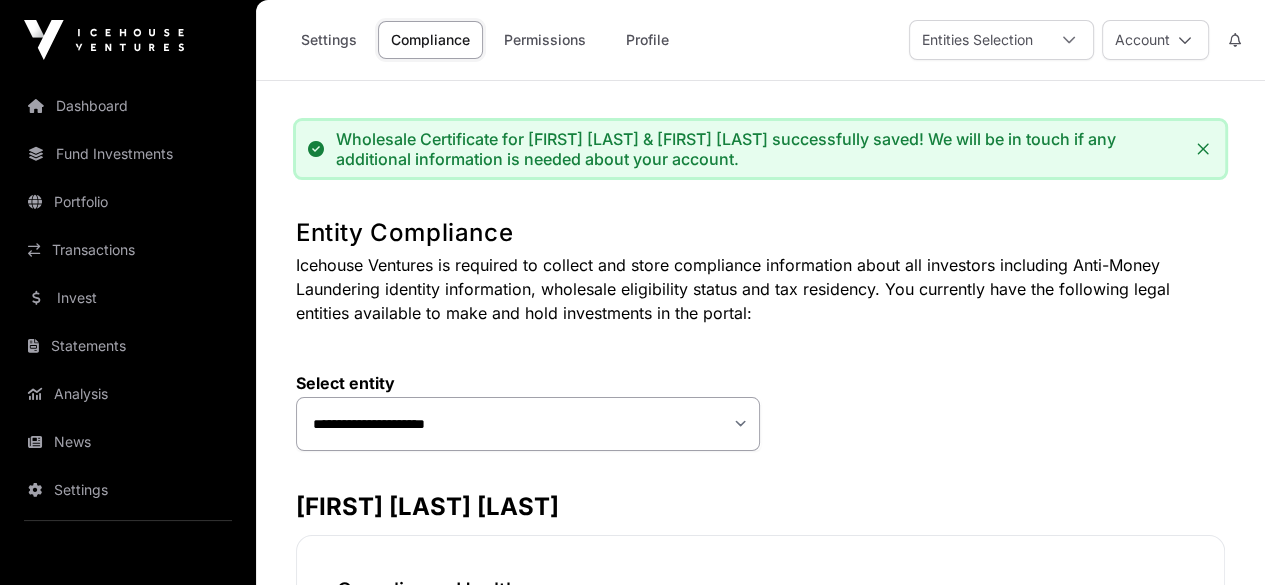 click on "**********" 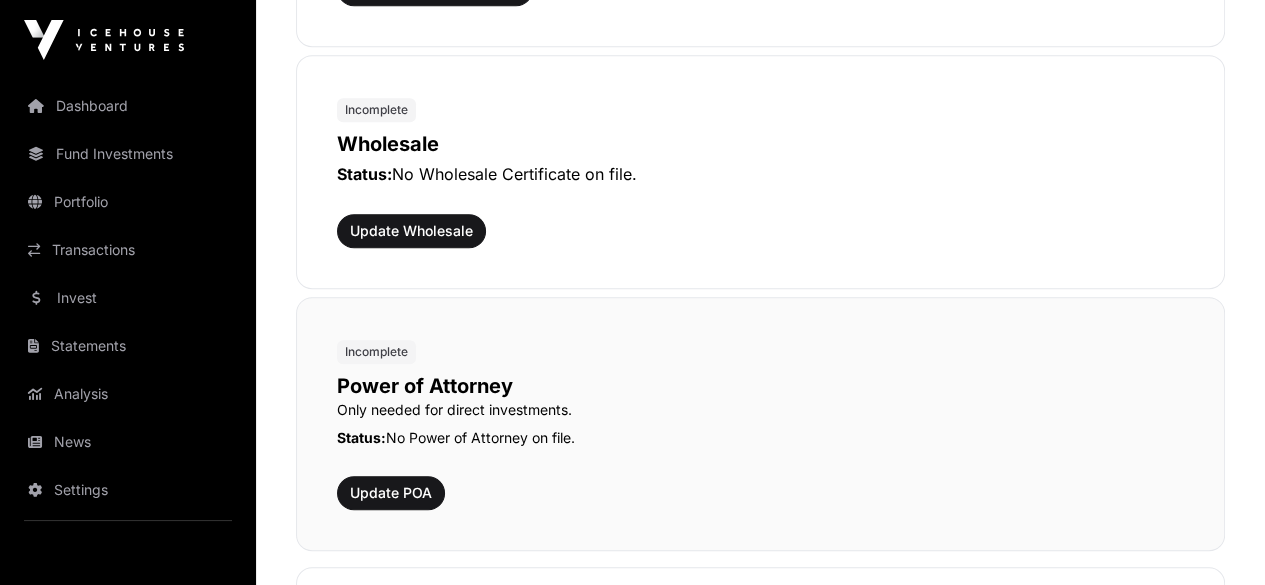 scroll, scrollTop: 1000, scrollLeft: 0, axis: vertical 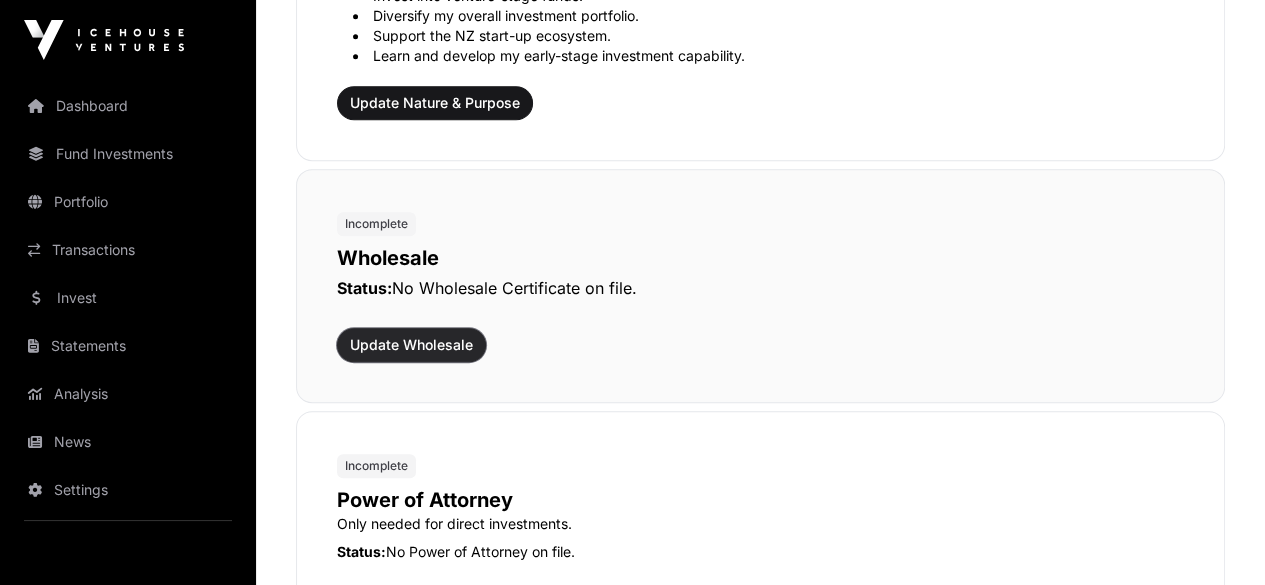 click on "Update Wholesale" 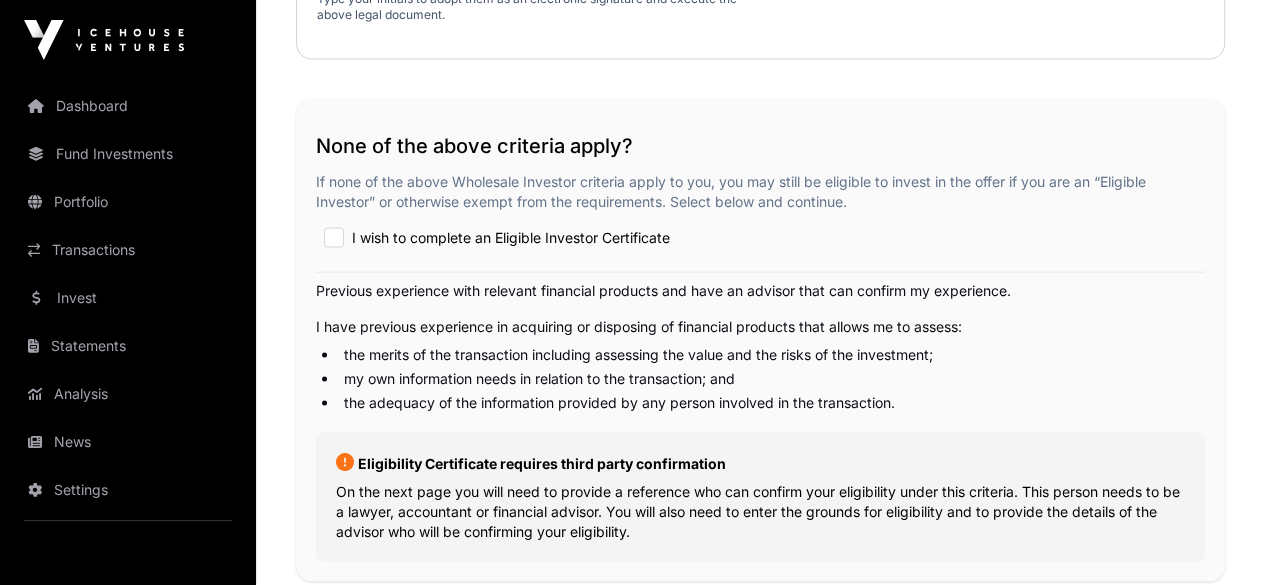 scroll, scrollTop: 3300, scrollLeft: 0, axis: vertical 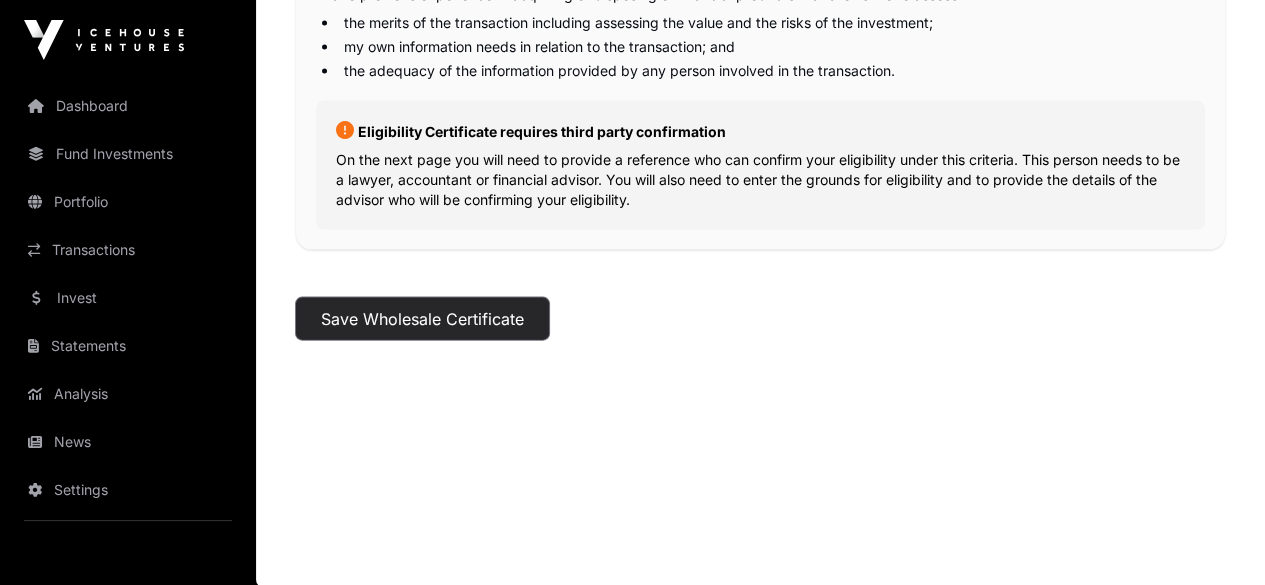 click on "Save Wholesale Certificate" 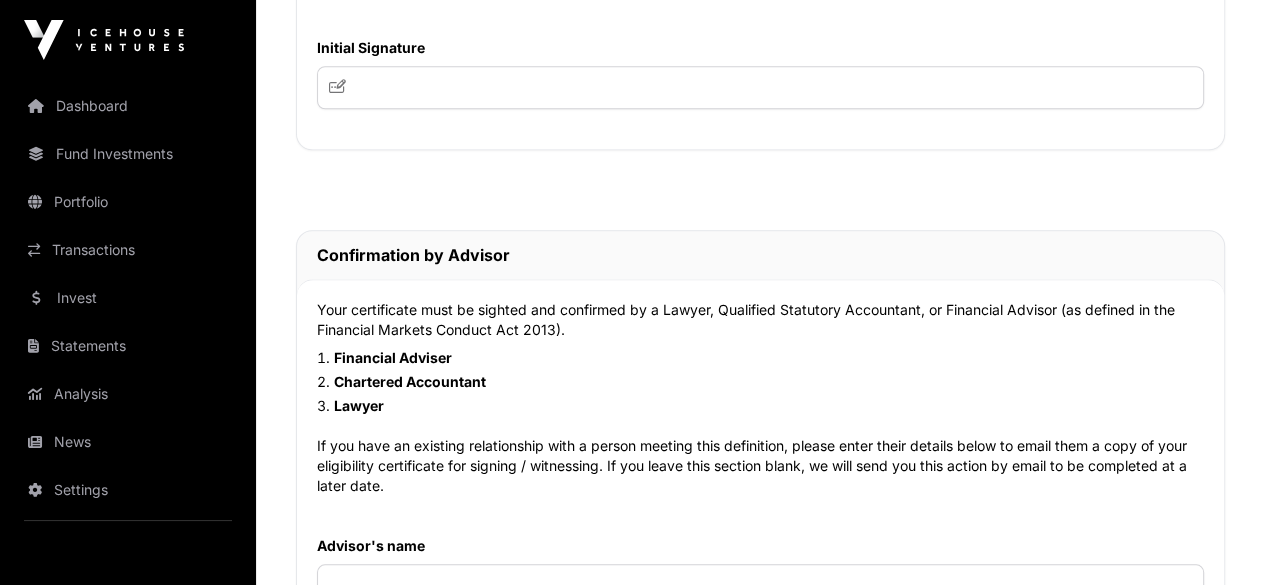 scroll, scrollTop: 1300, scrollLeft: 0, axis: vertical 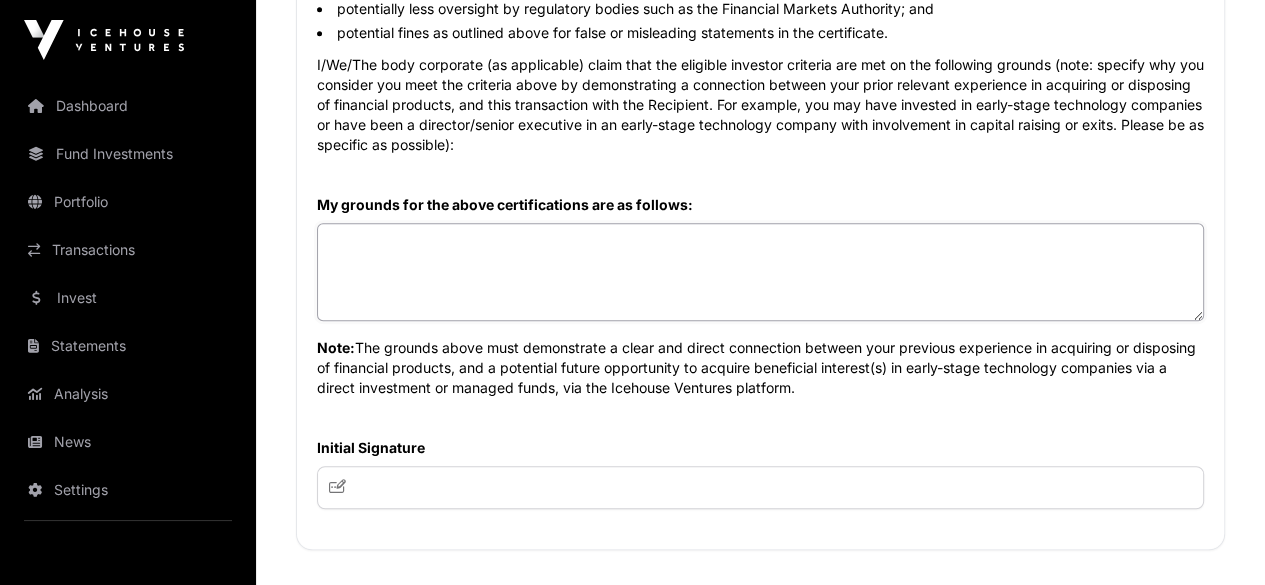 click 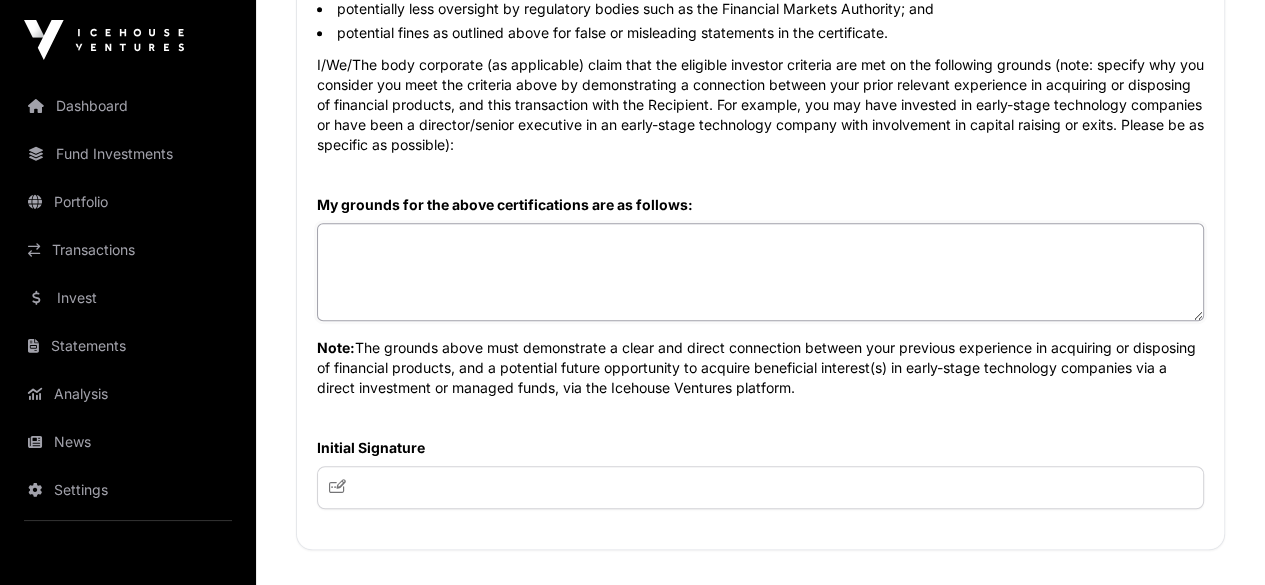 paste on "**********" 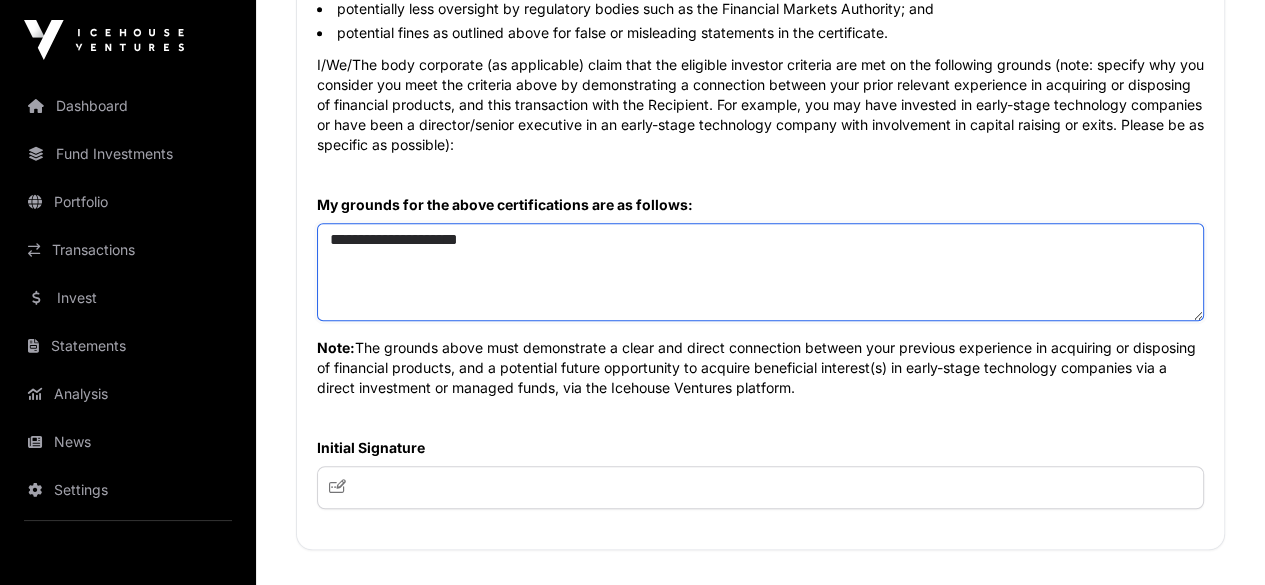 drag, startPoint x: 548, startPoint y: 247, endPoint x: 269, endPoint y: 242, distance: 279.0448 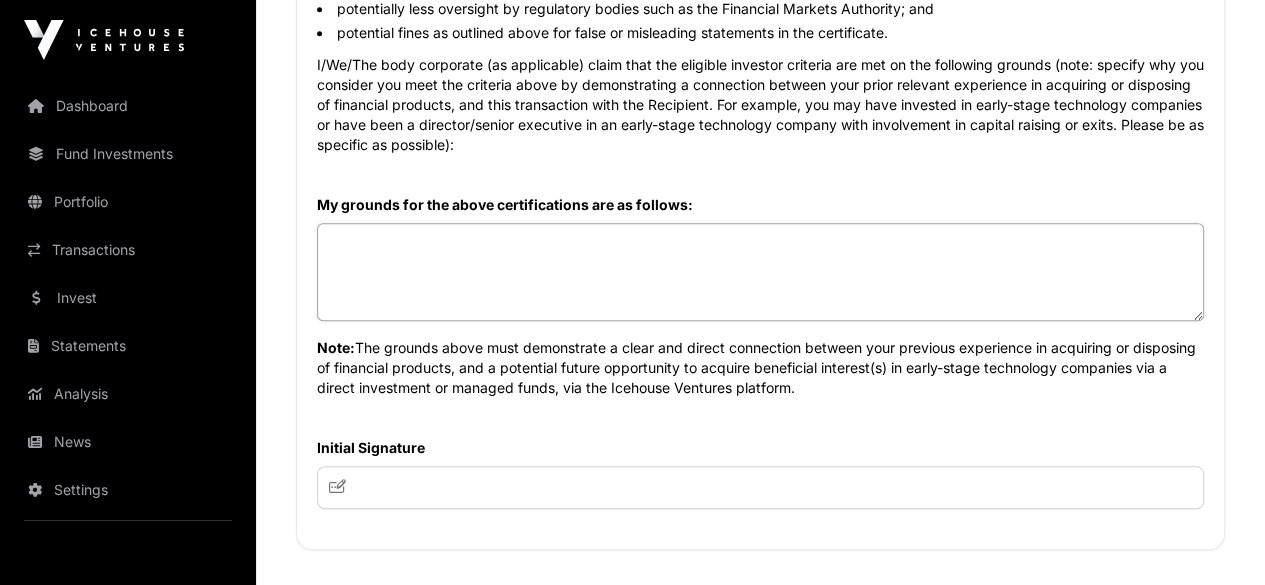 click 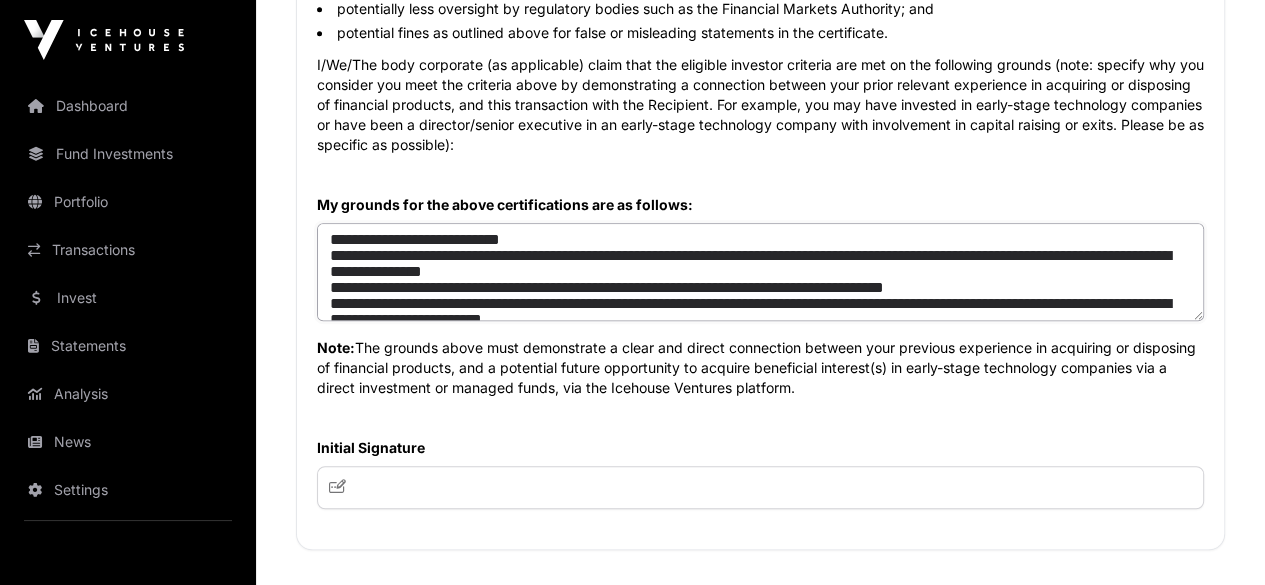 scroll, scrollTop: 121, scrollLeft: 0, axis: vertical 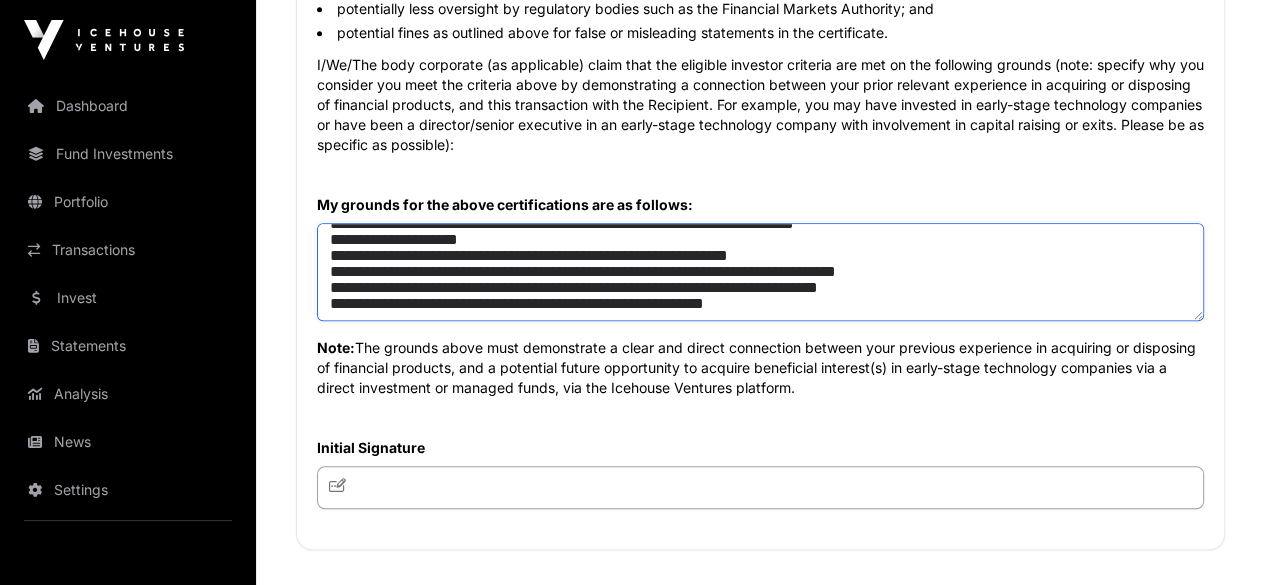type on "**********" 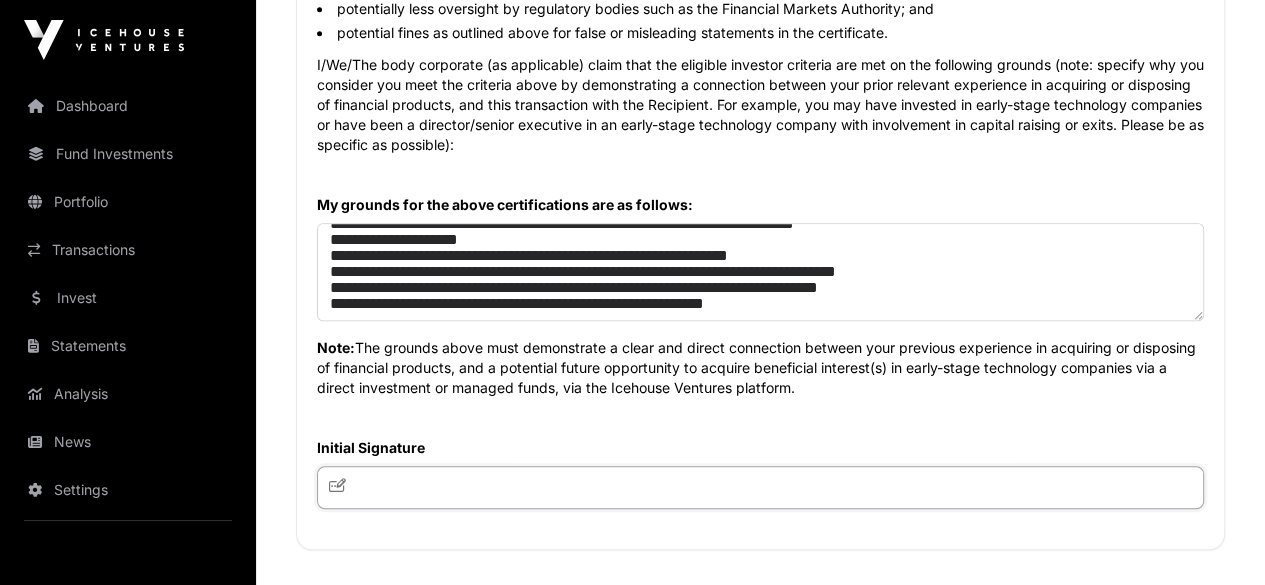 click 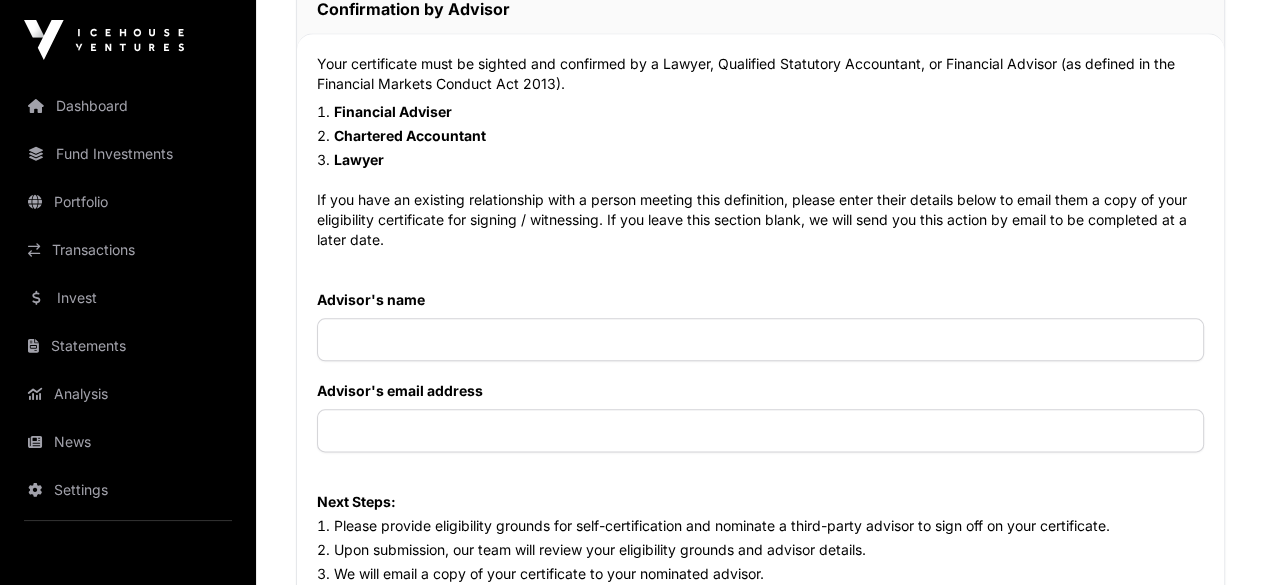 scroll, scrollTop: 2000, scrollLeft: 0, axis: vertical 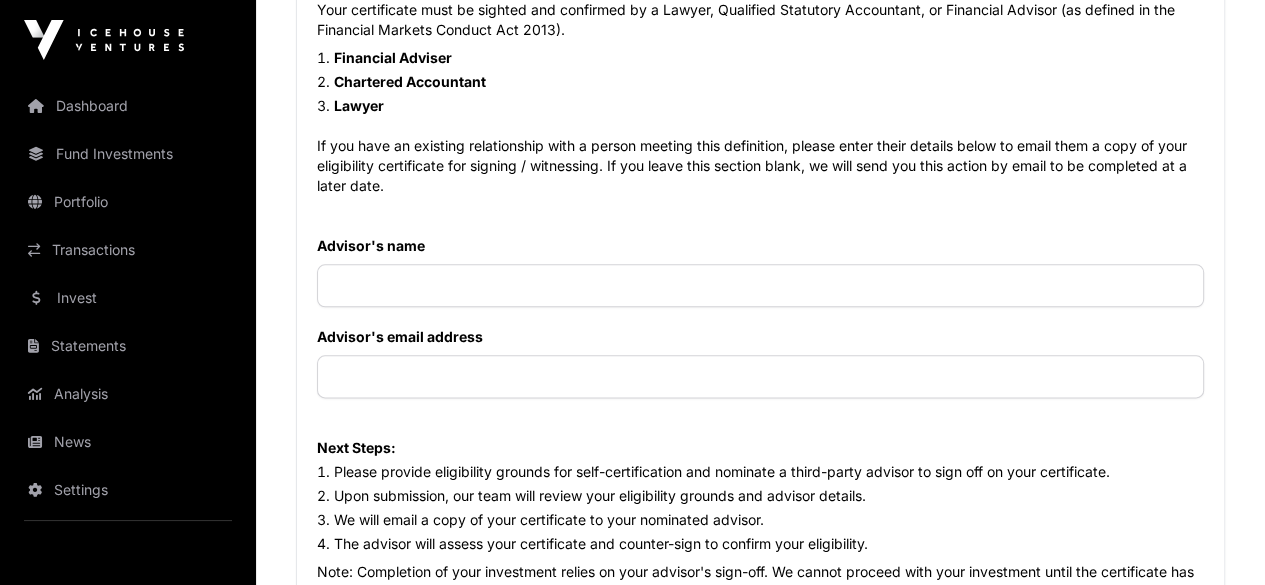 type on "**" 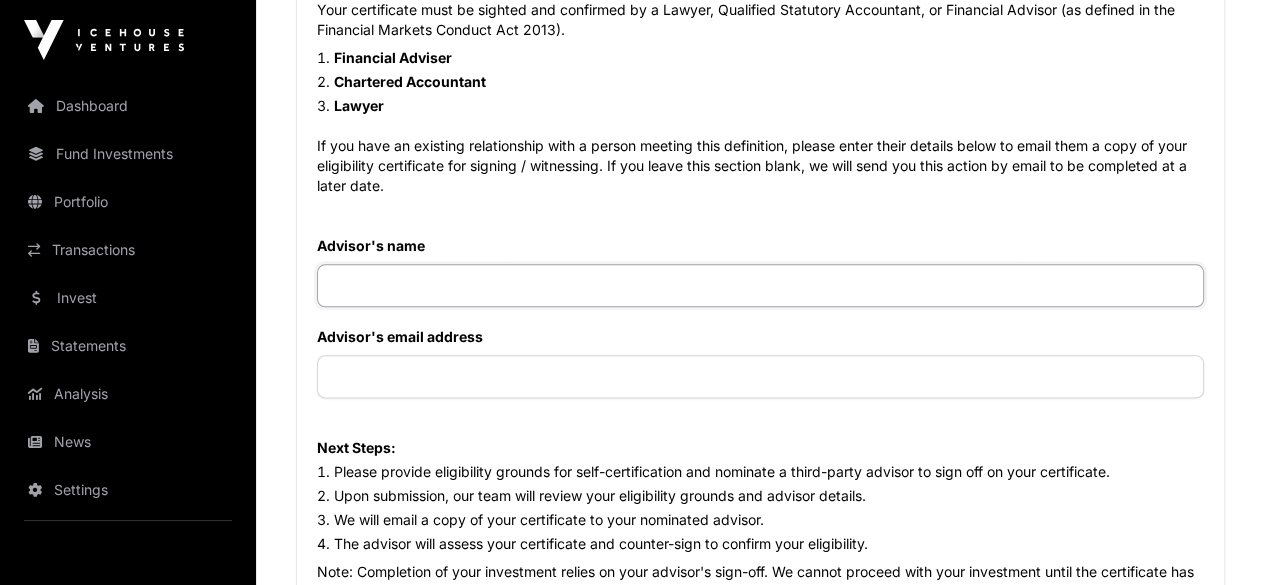 click 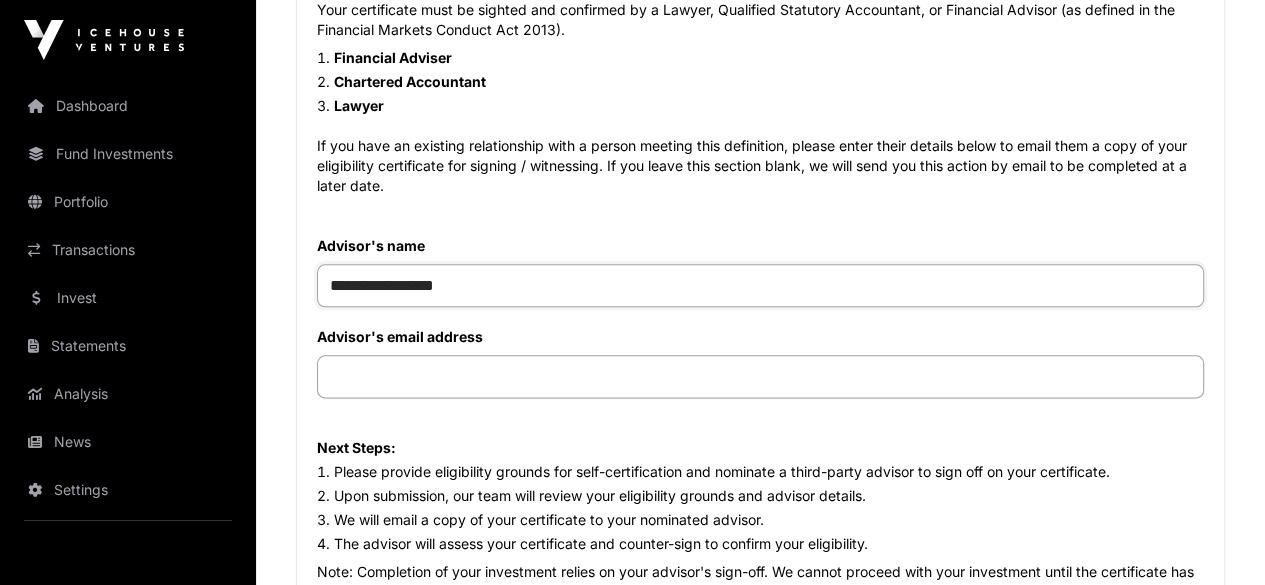 type on "**********" 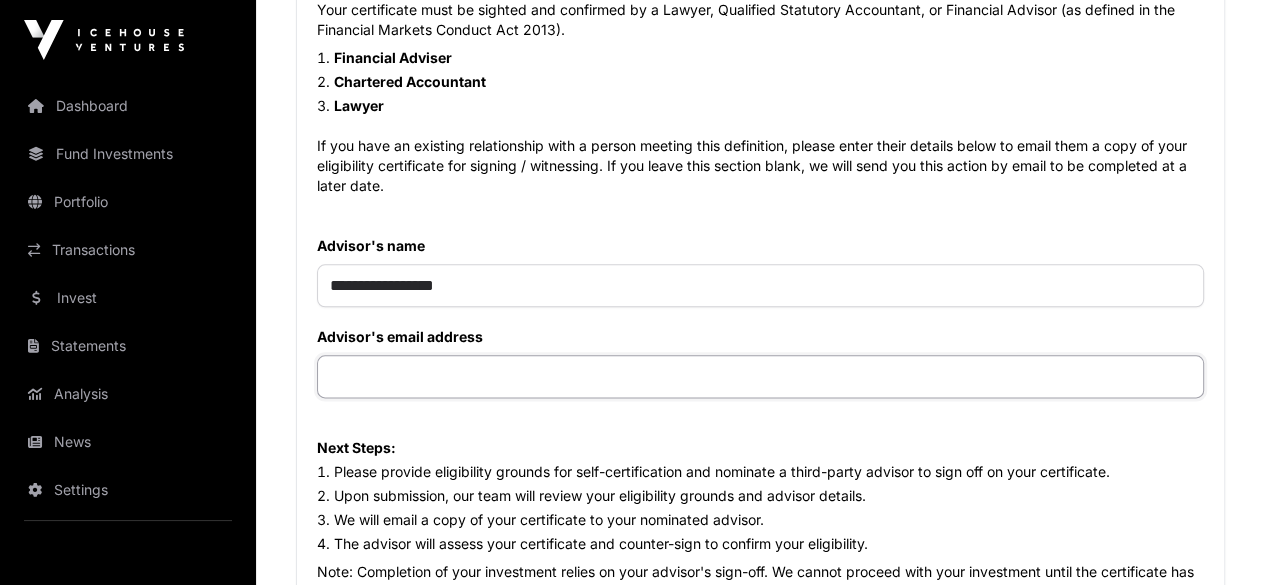 click 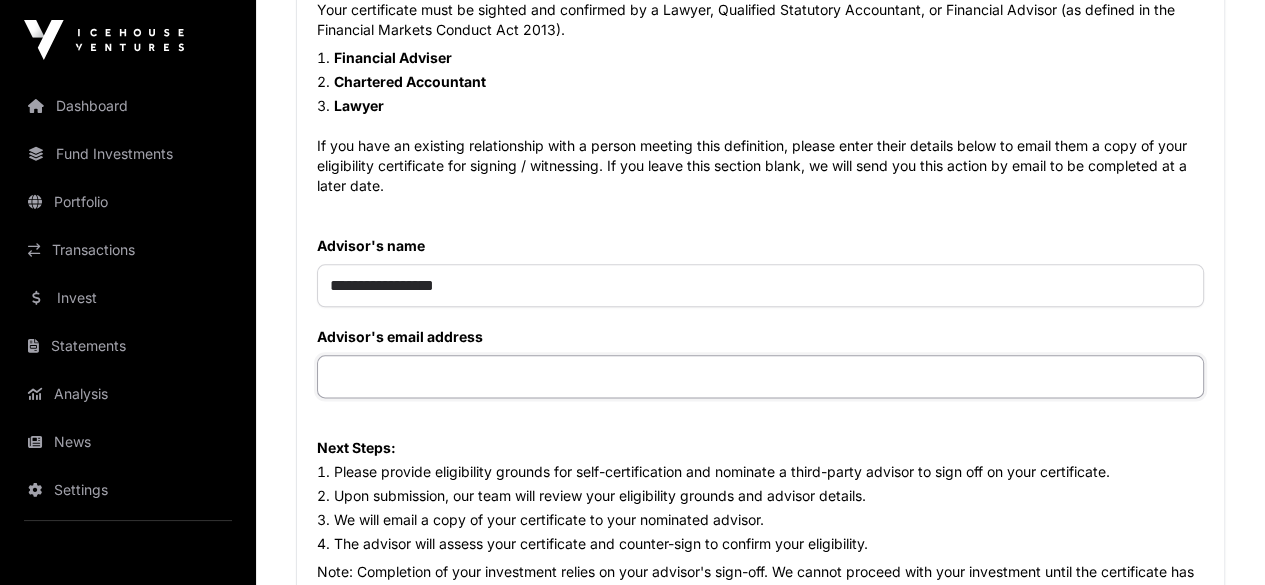 click 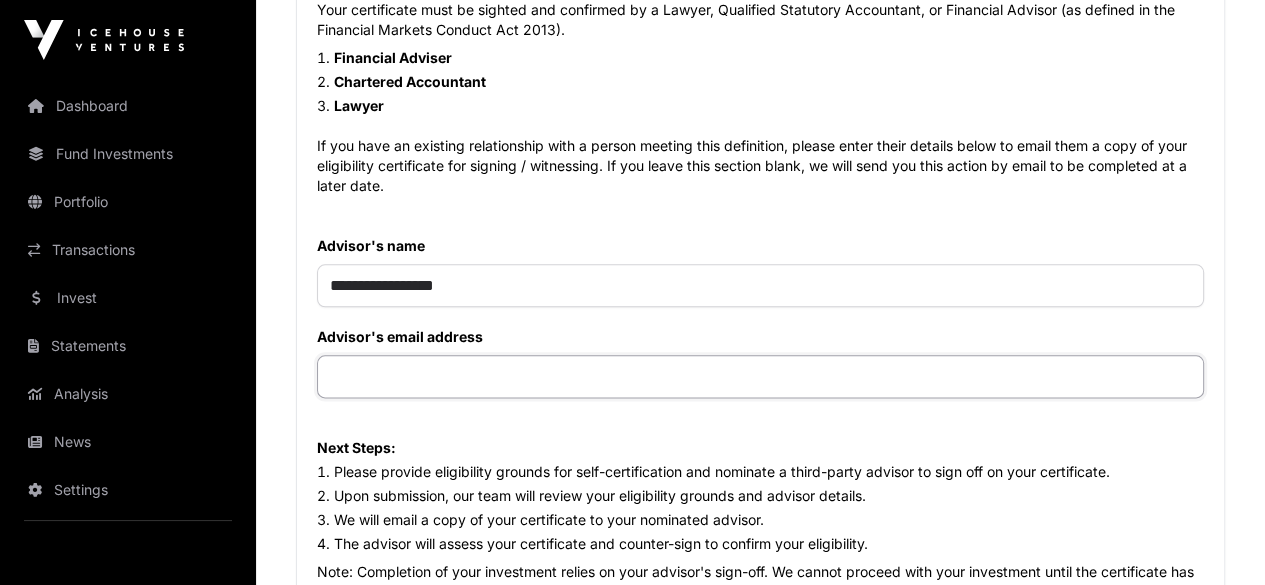 paste on "**********" 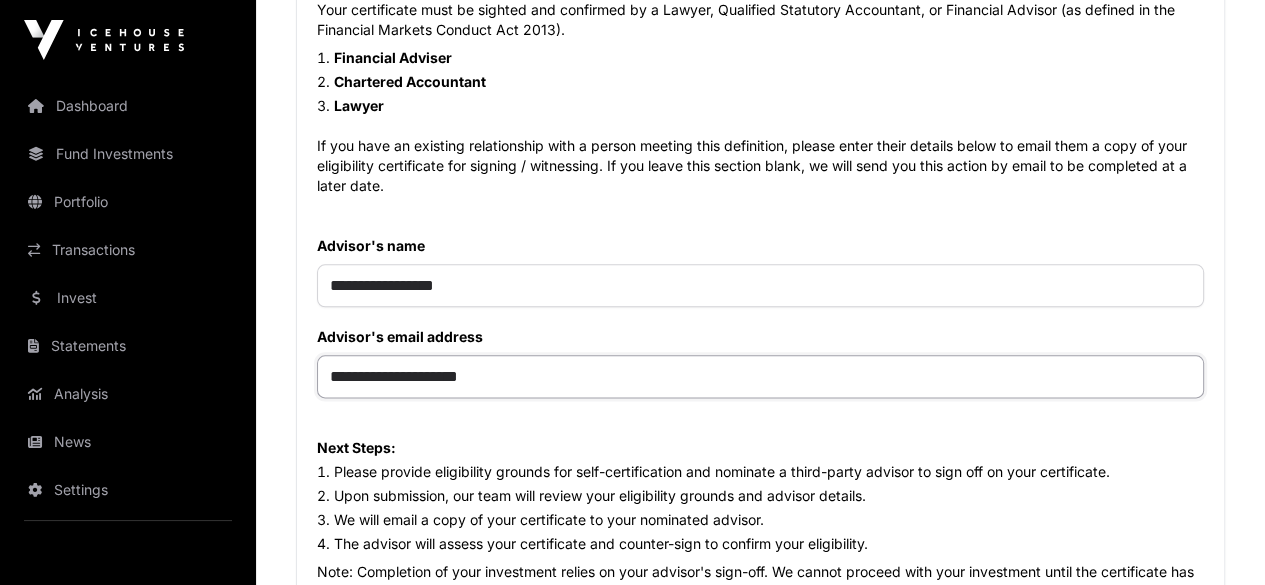 type on "**********" 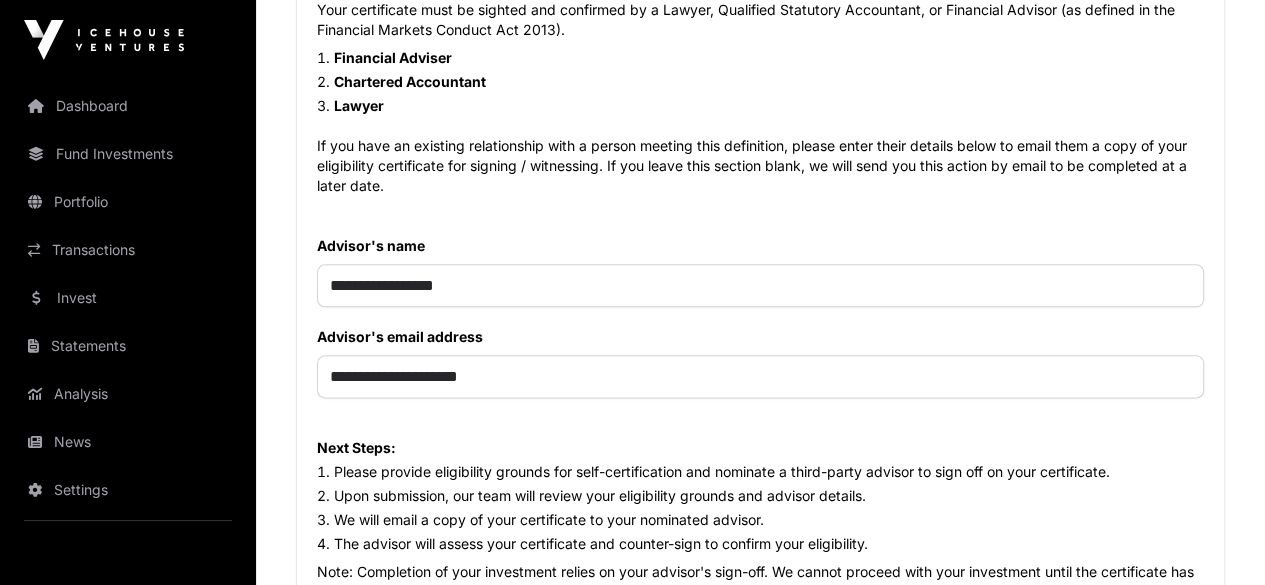 click on "Next Steps:" 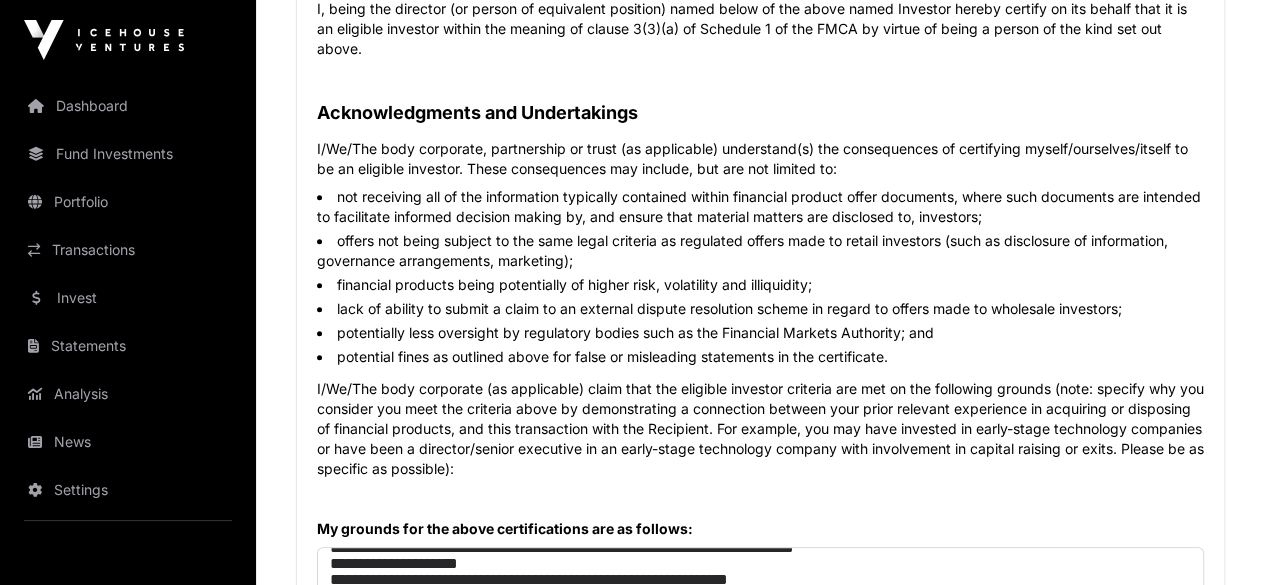 scroll, scrollTop: 1200, scrollLeft: 0, axis: vertical 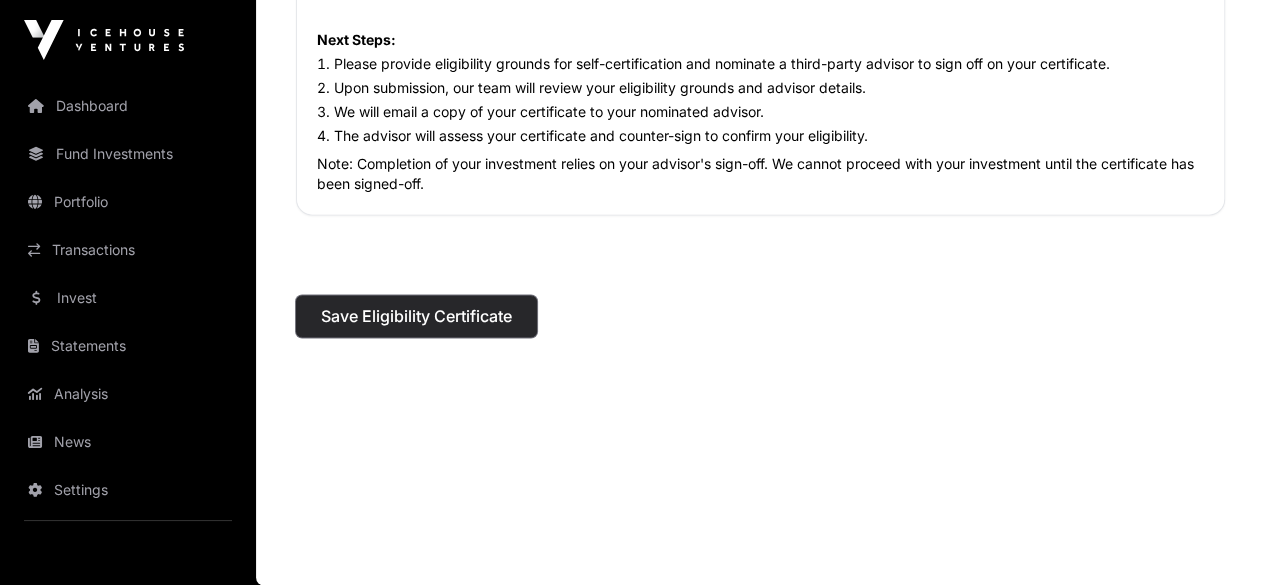 click on "Save Eligibility Certificate" 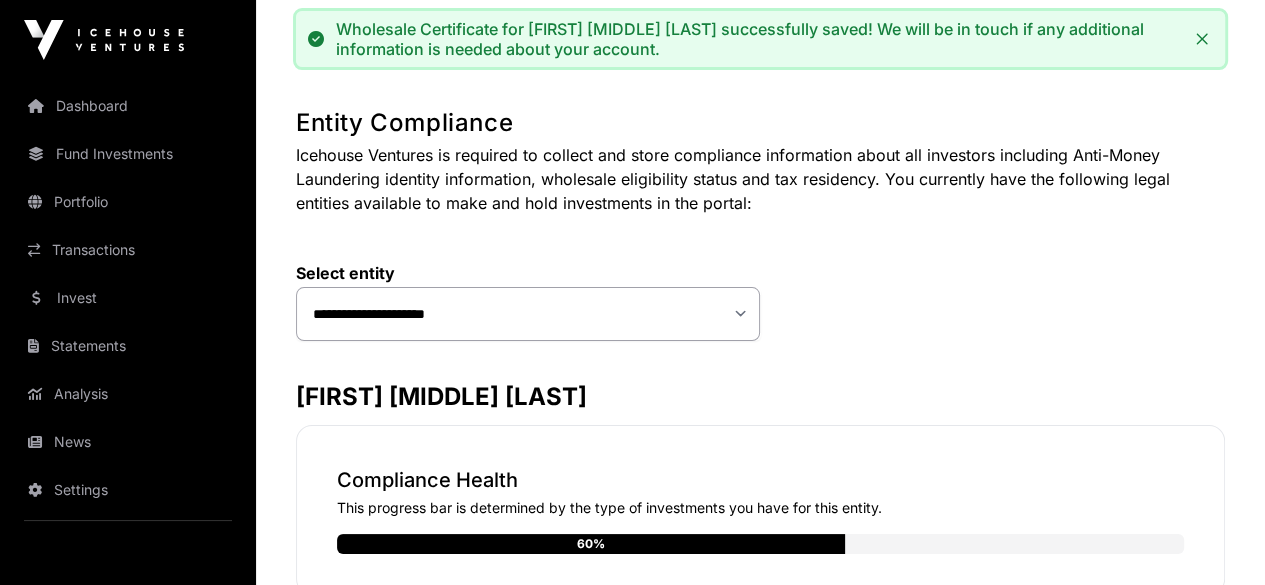 scroll, scrollTop: 200, scrollLeft: 0, axis: vertical 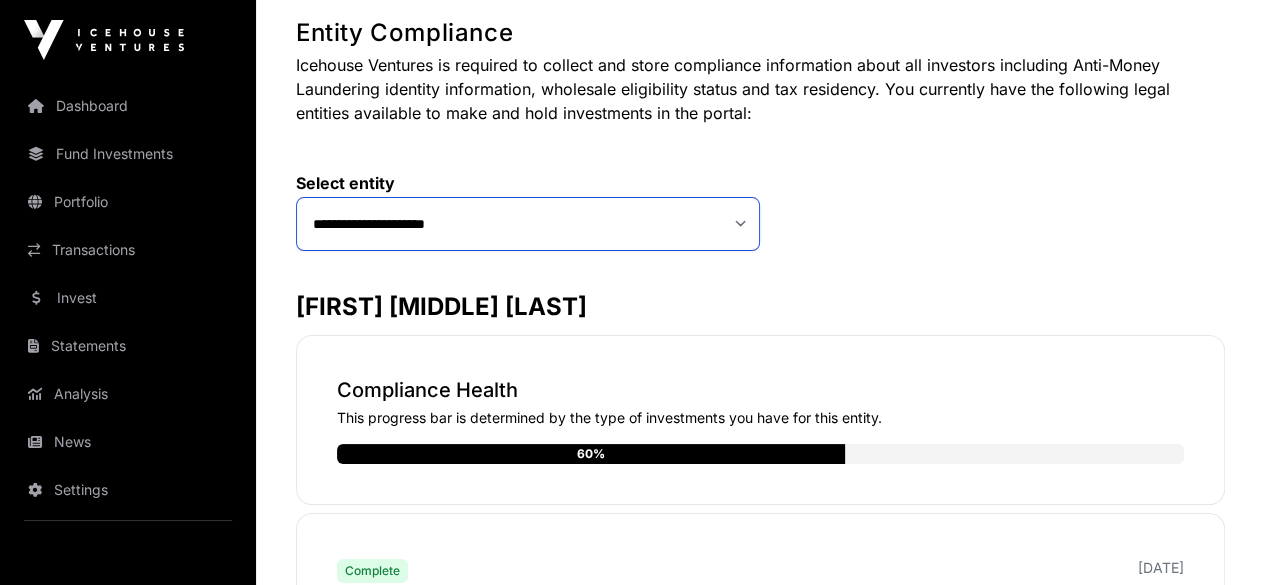 click on "**********" 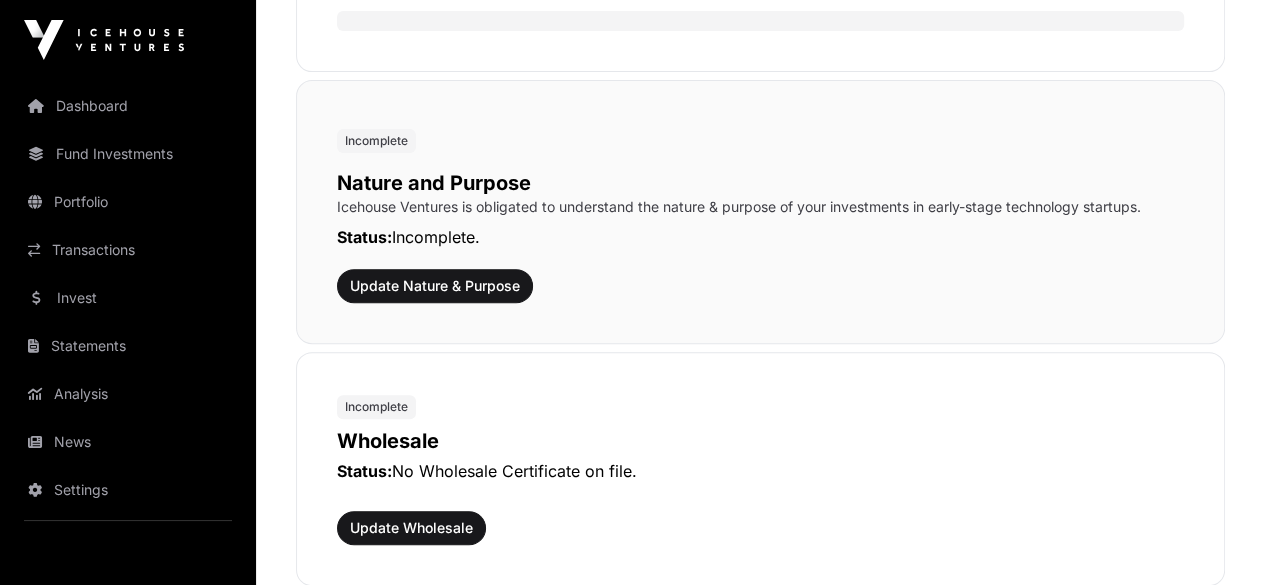 scroll, scrollTop: 700, scrollLeft: 0, axis: vertical 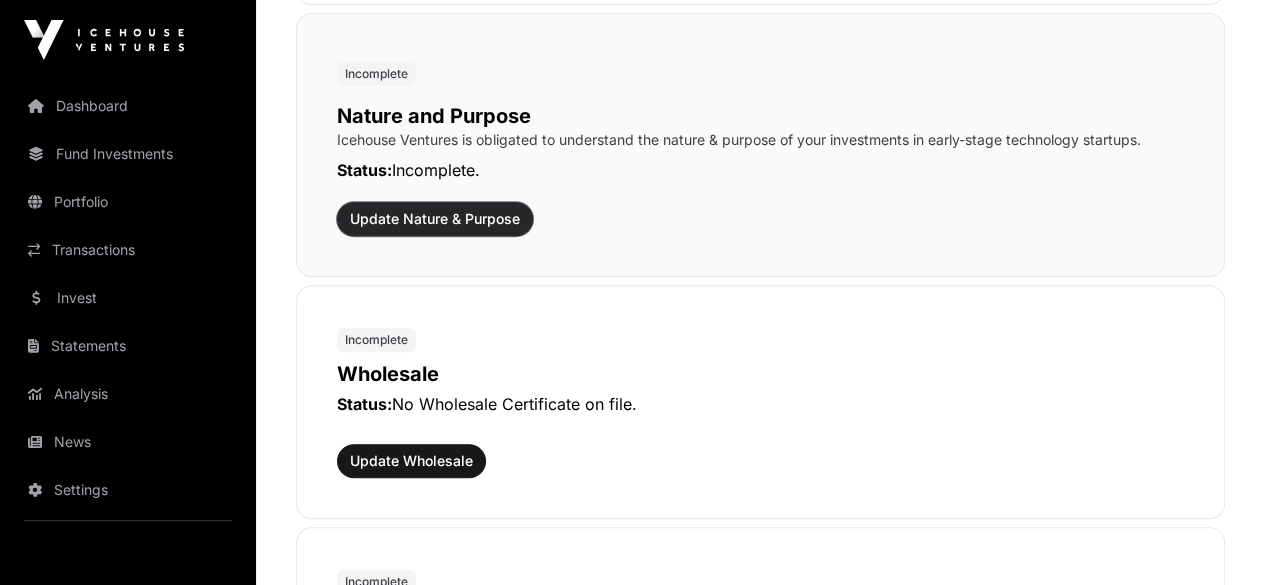 click on "Update Nature & Purpose" 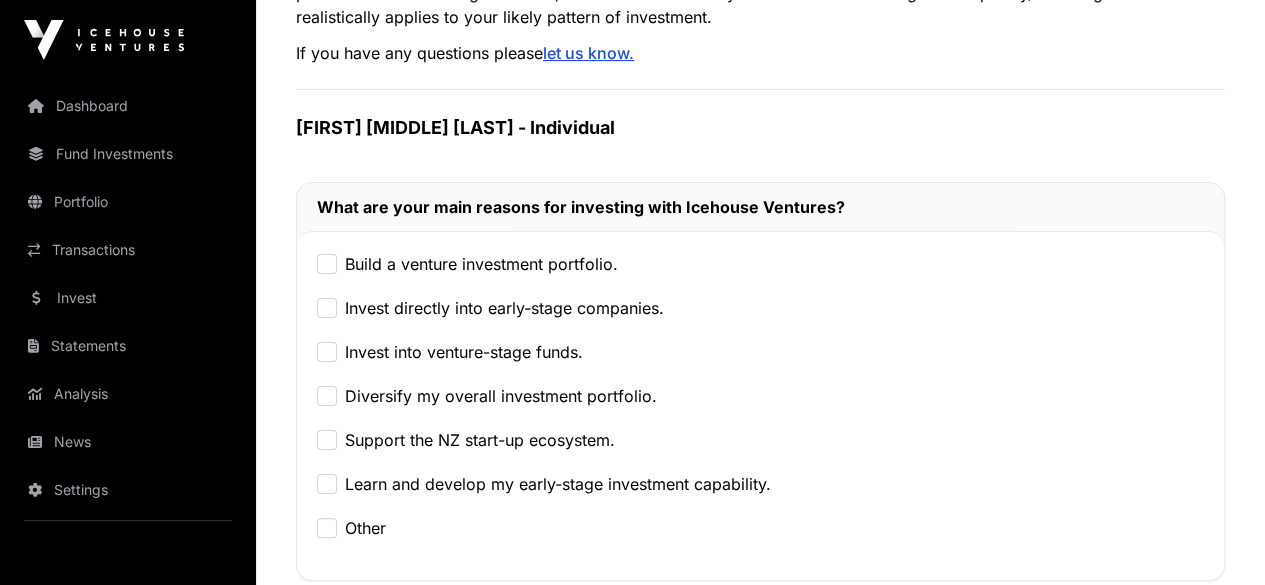 scroll, scrollTop: 300, scrollLeft: 0, axis: vertical 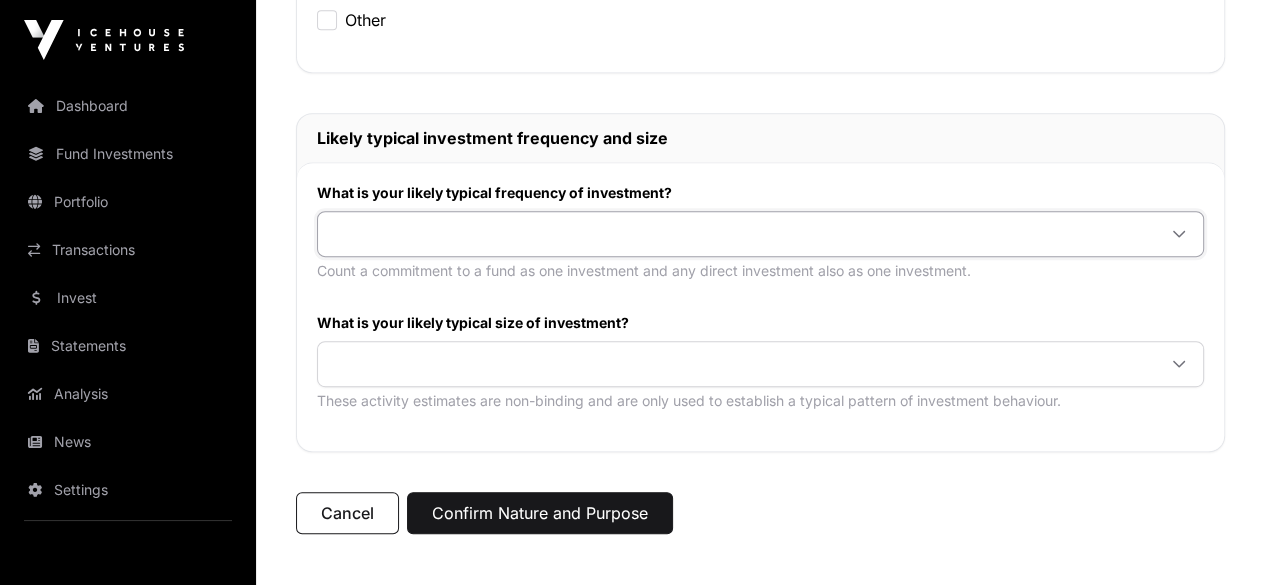 click 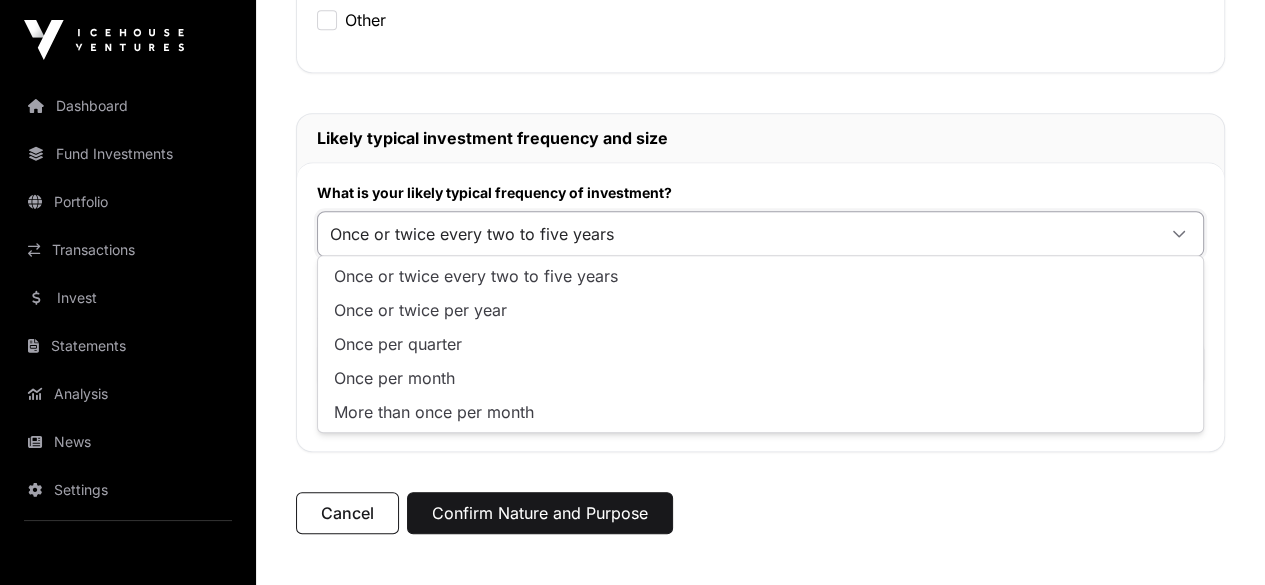 click on "Once or twice every two to five years" 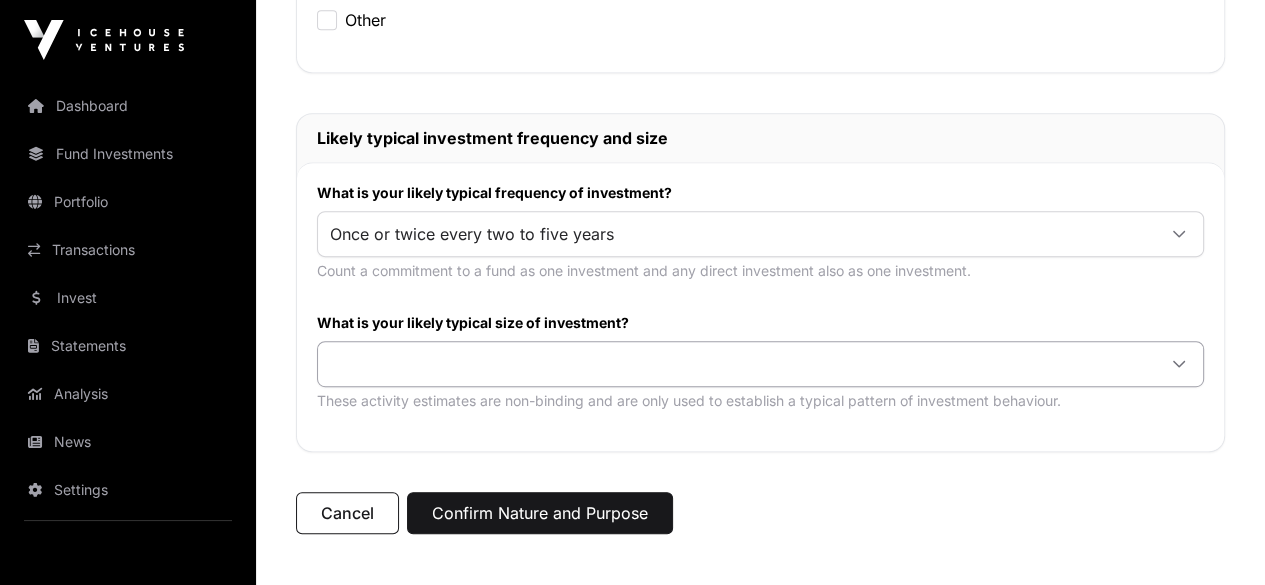 click 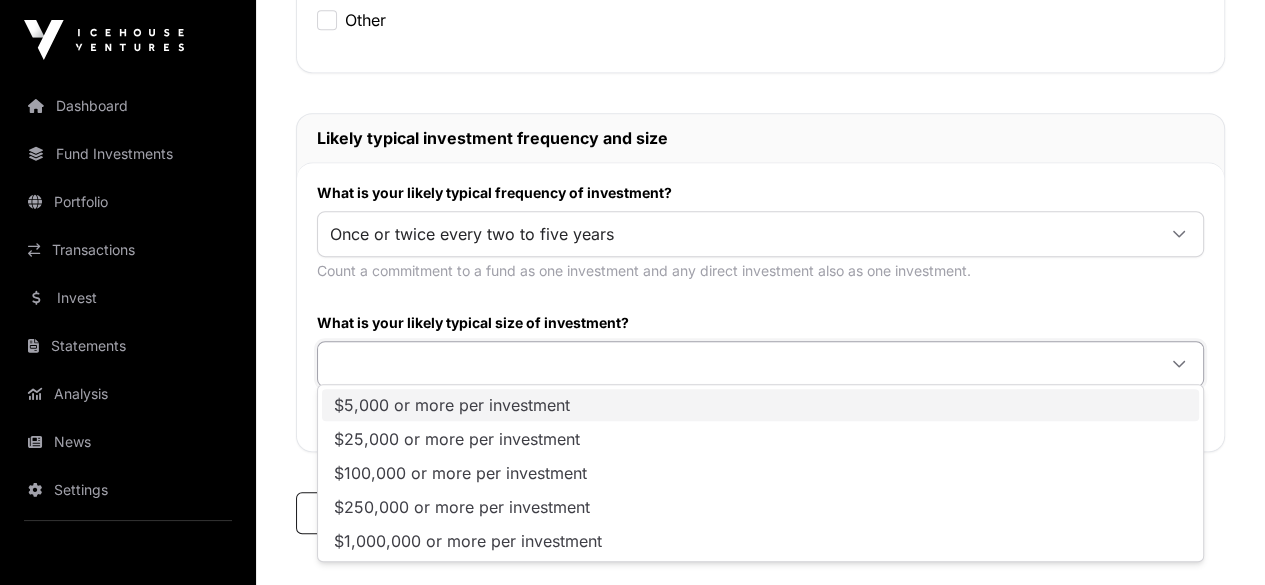 click on "$5,000 or more per investment" 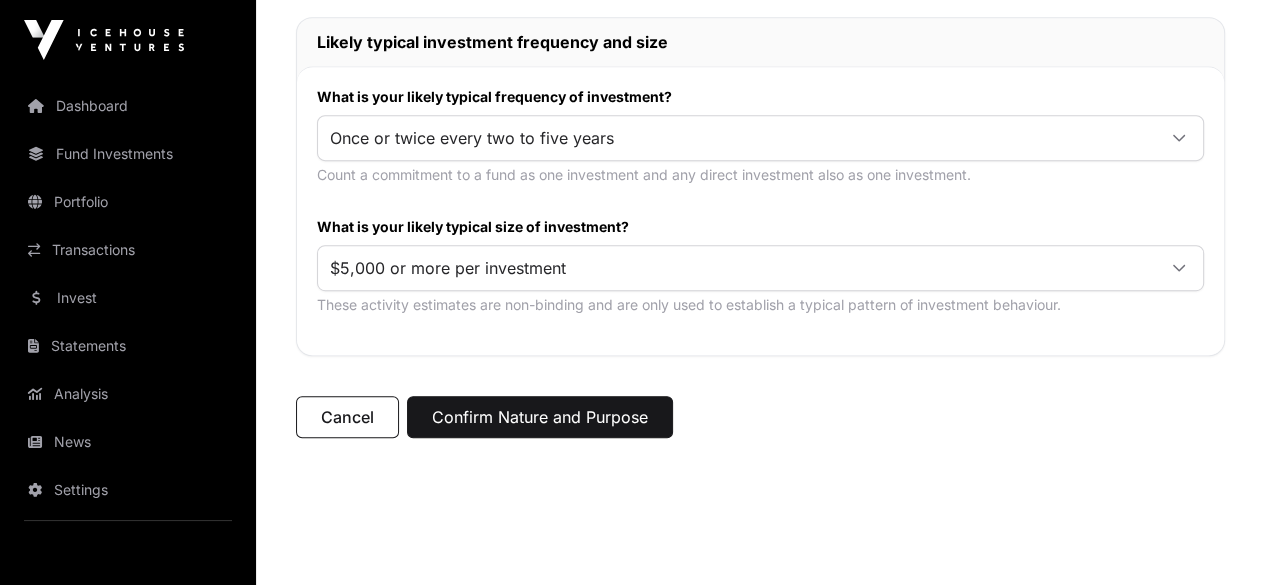 scroll, scrollTop: 993, scrollLeft: 0, axis: vertical 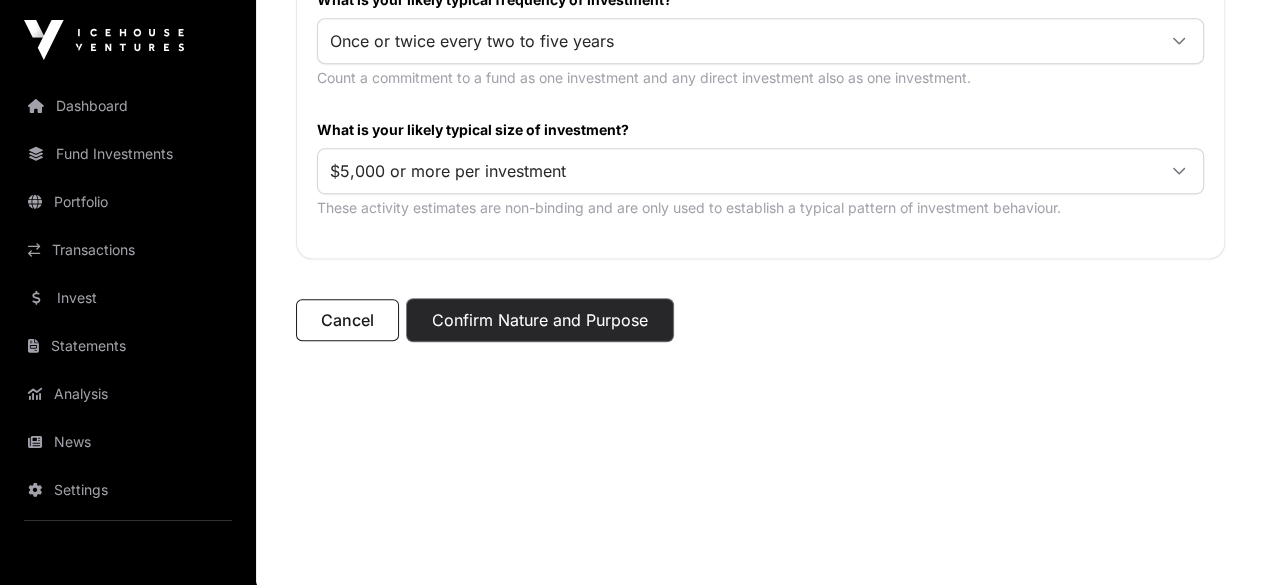 click on "Confirm Nature and Purpose" 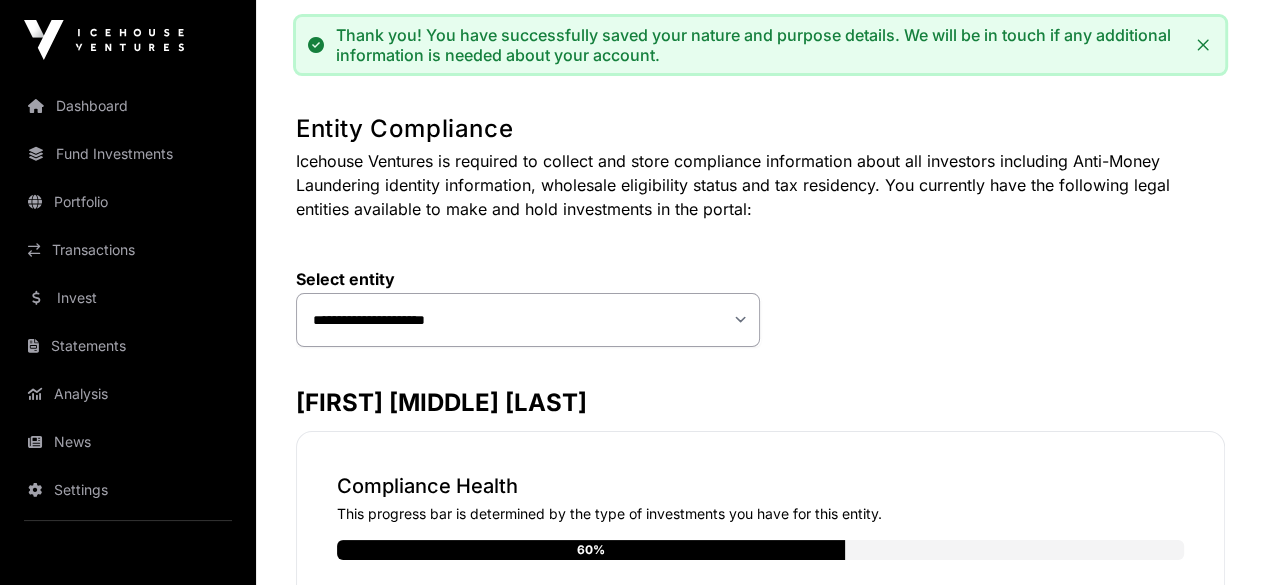 scroll, scrollTop: 100, scrollLeft: 0, axis: vertical 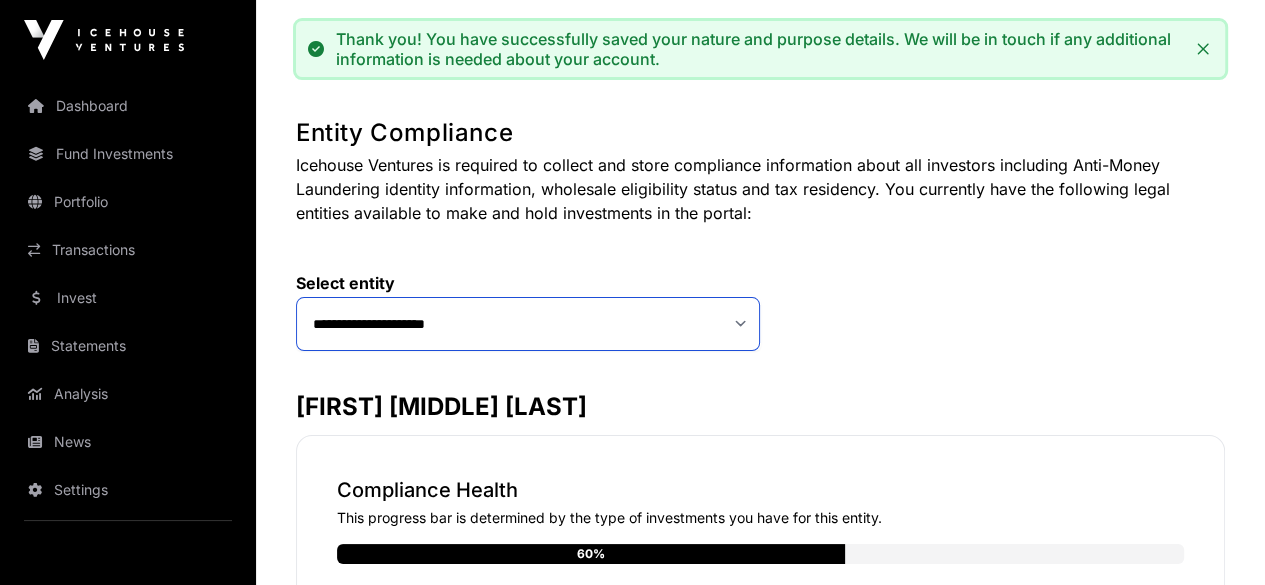 click on "**********" 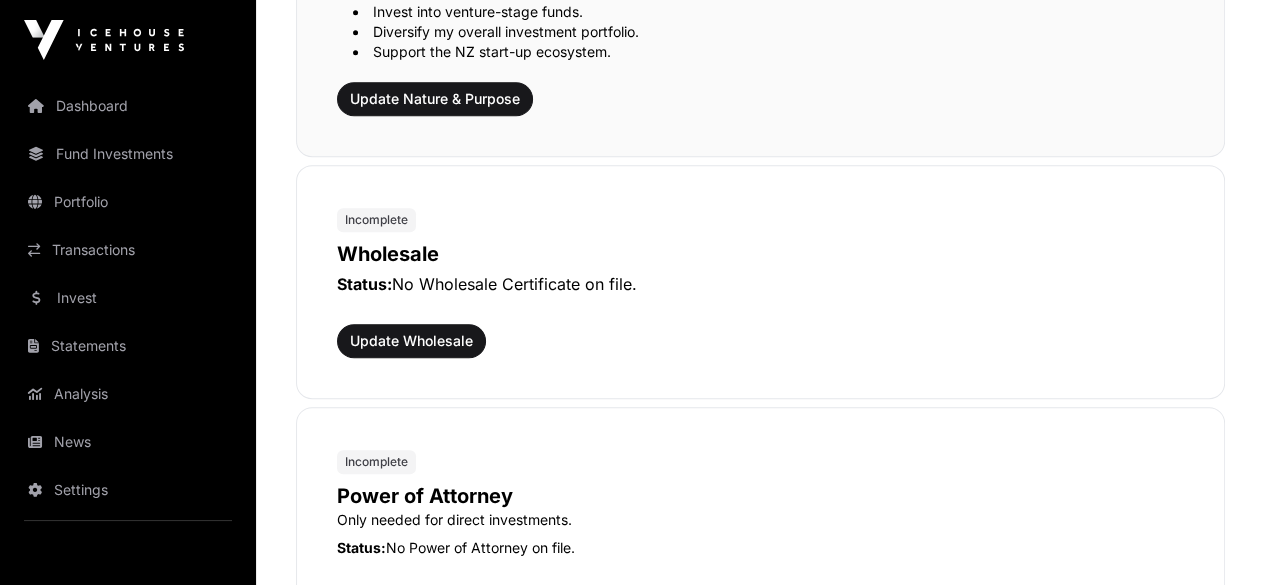 scroll, scrollTop: 1000, scrollLeft: 0, axis: vertical 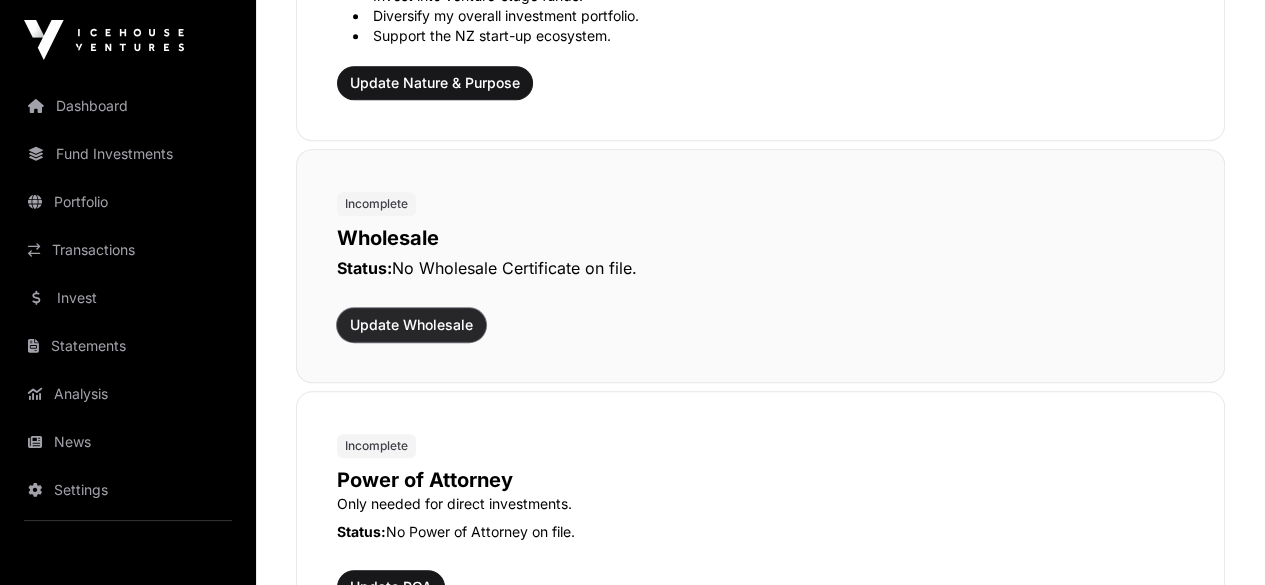 click on "Update Wholesale" 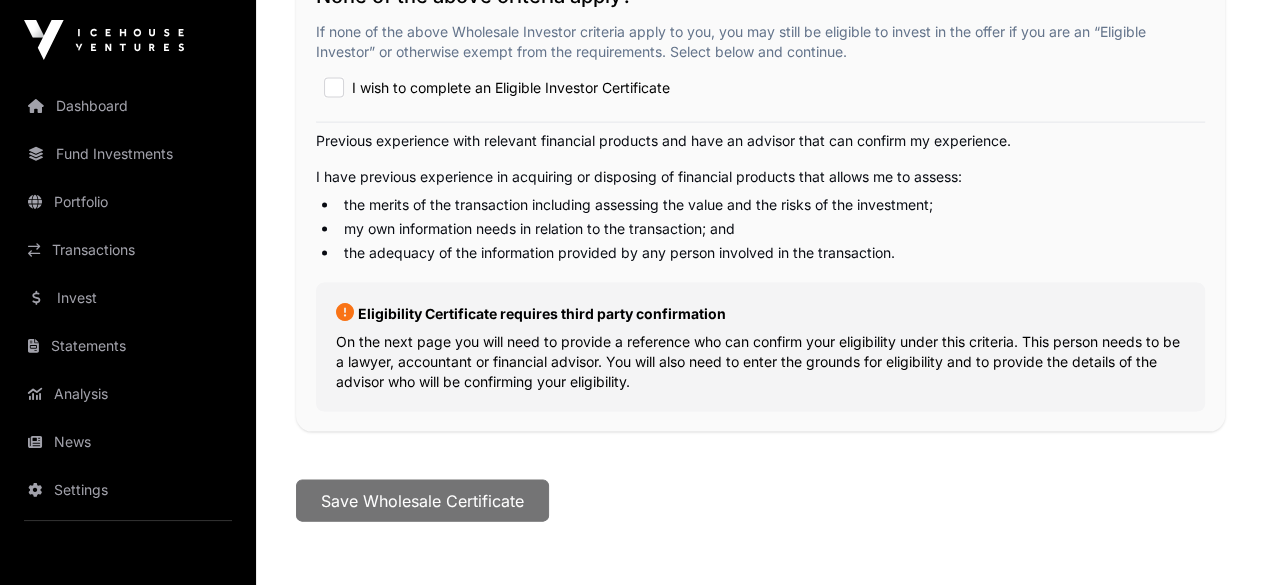 scroll, scrollTop: 3348, scrollLeft: 0, axis: vertical 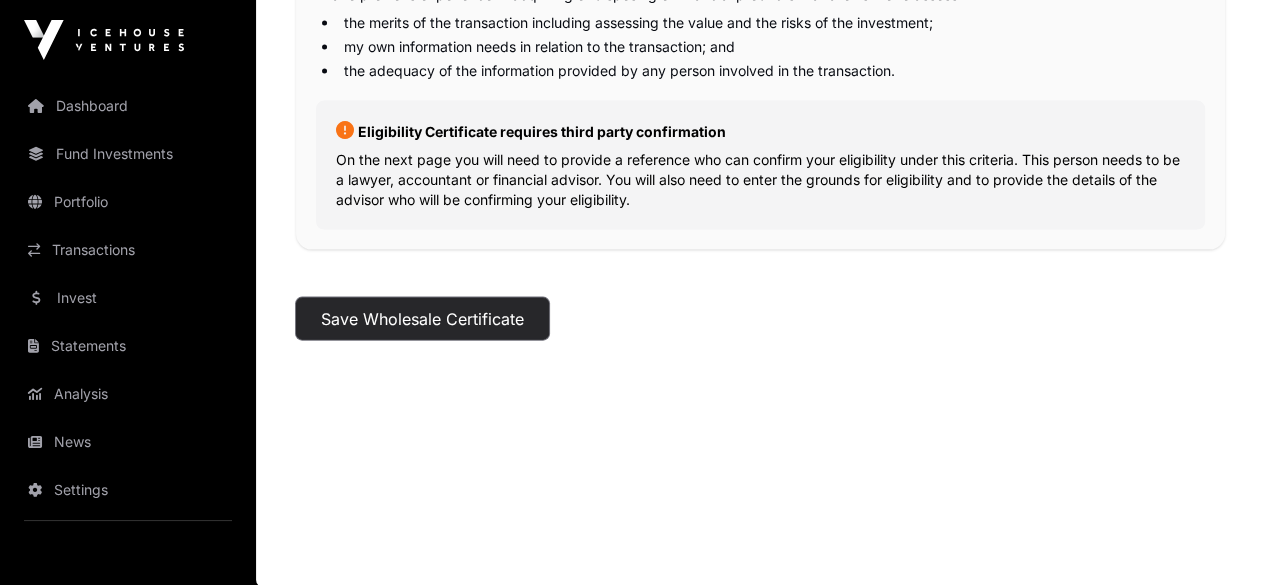 click on "Save Wholesale Certificate" 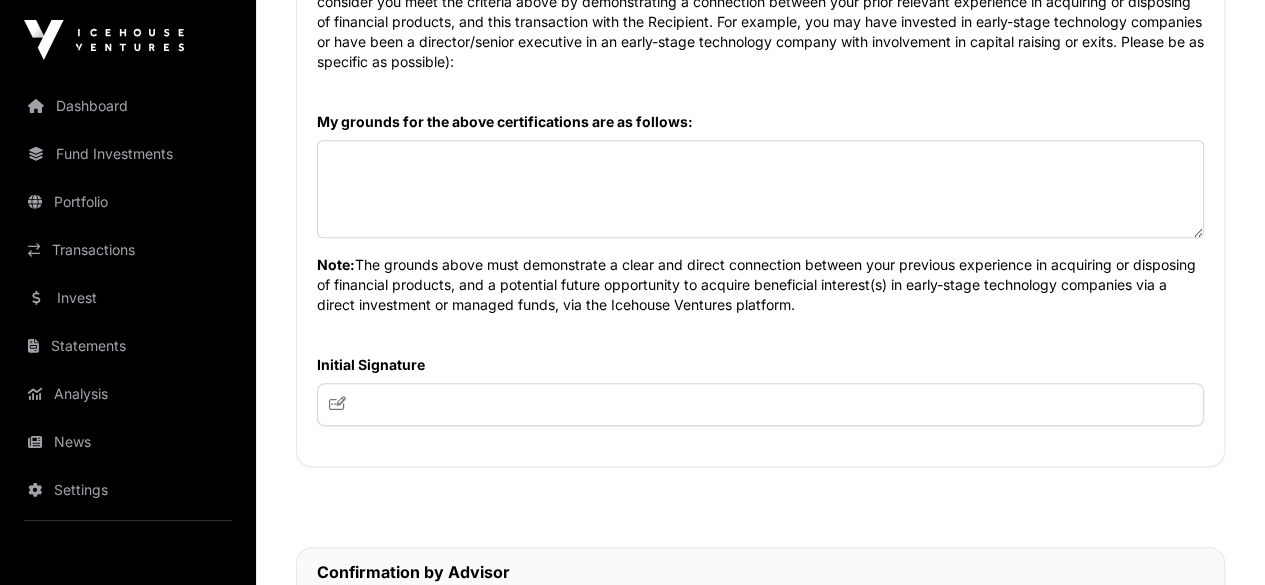 scroll, scrollTop: 1400, scrollLeft: 0, axis: vertical 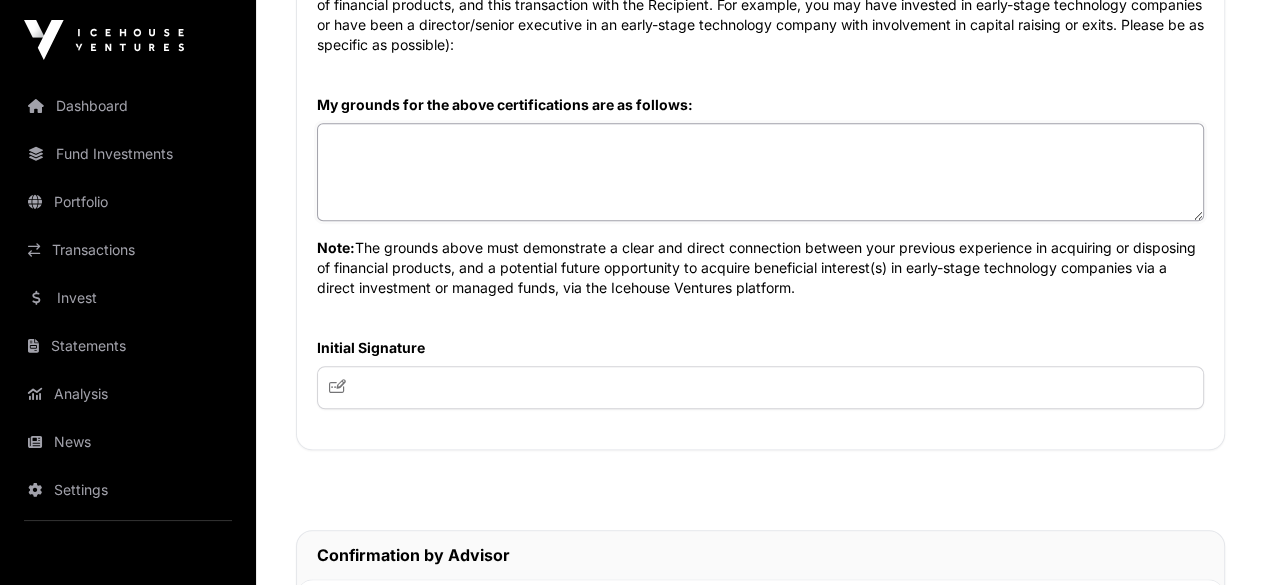 click 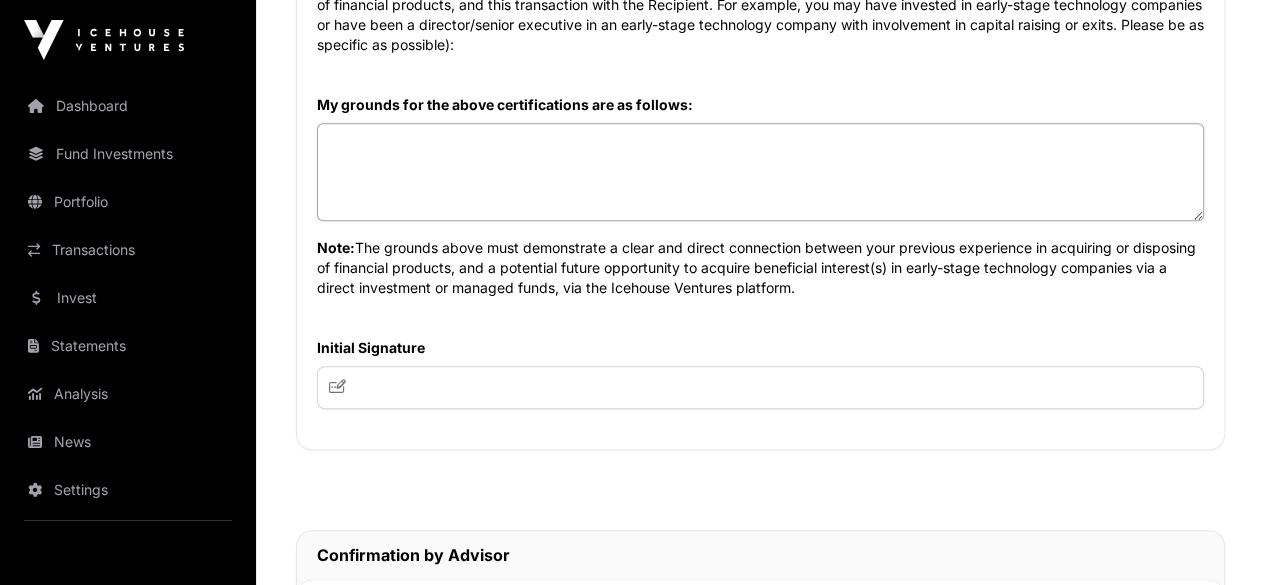 click 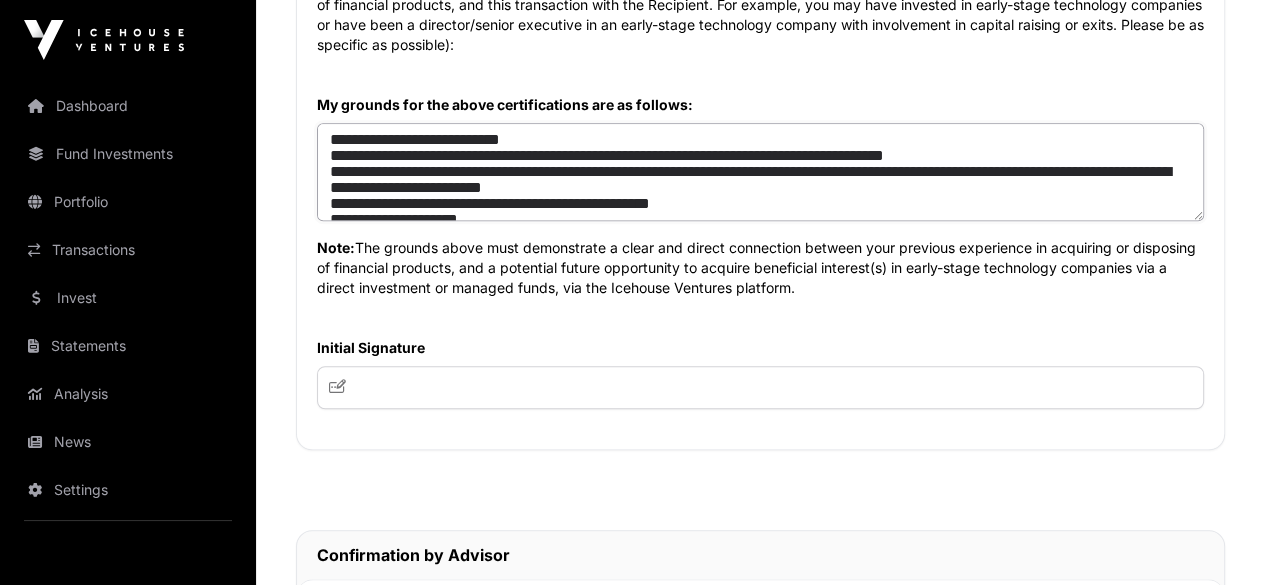 scroll, scrollTop: 57, scrollLeft: 0, axis: vertical 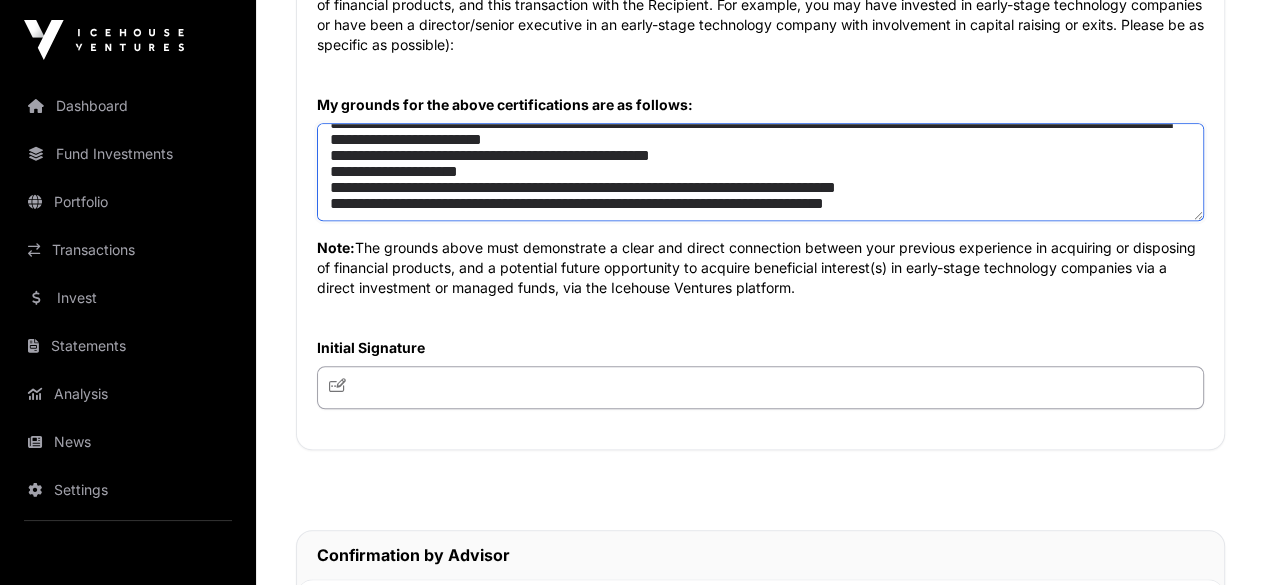 type on "**********" 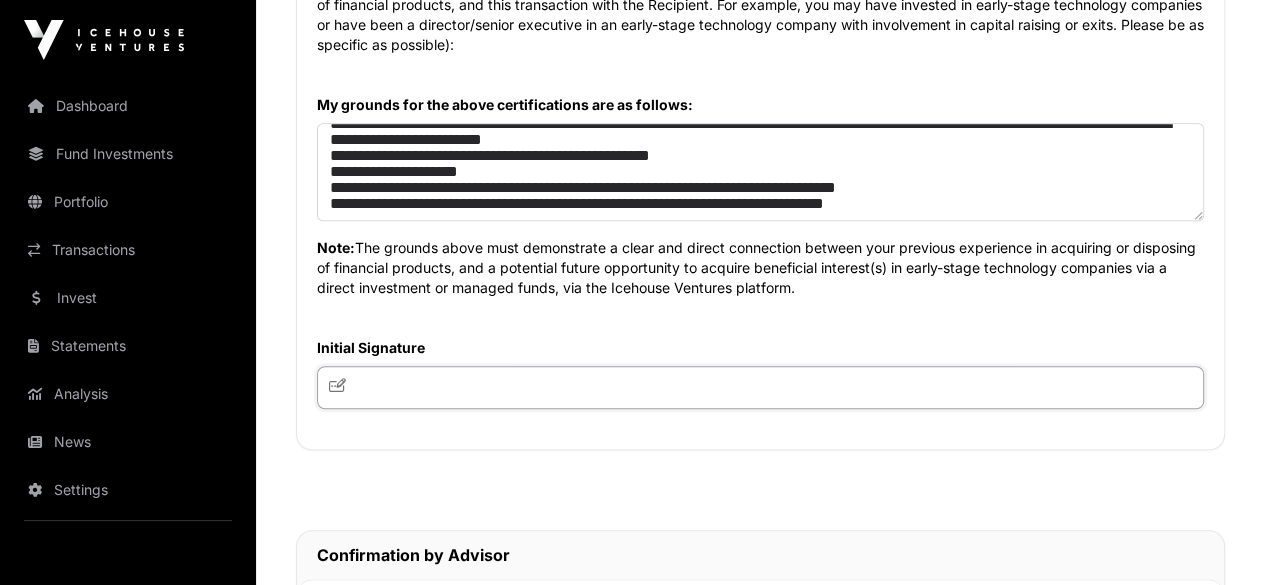 click 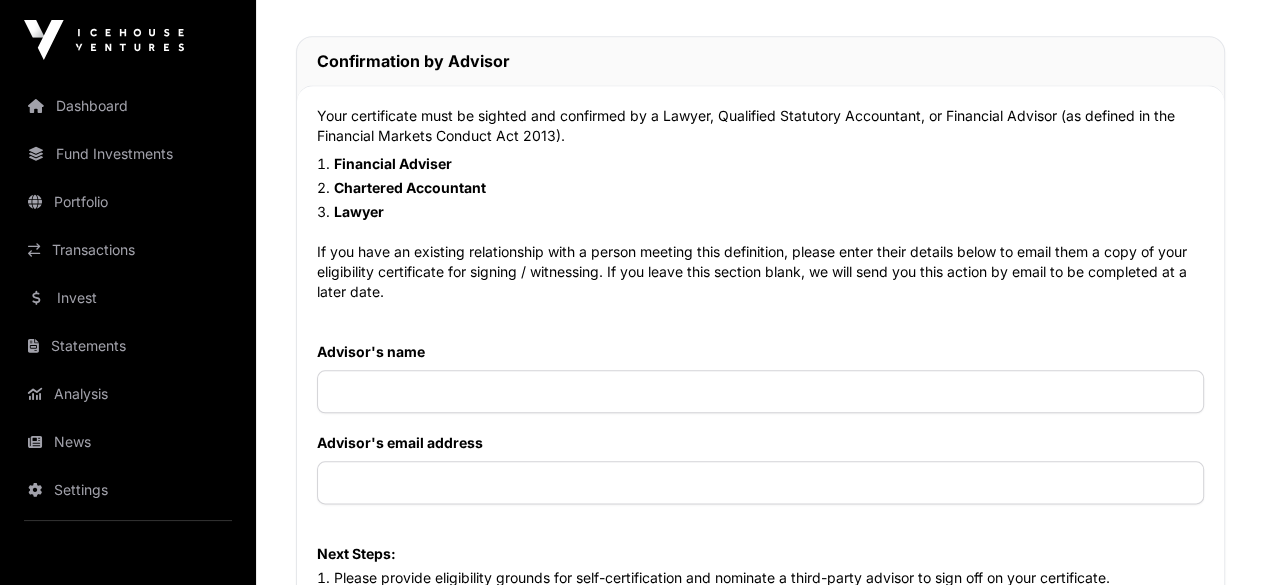 scroll, scrollTop: 1900, scrollLeft: 0, axis: vertical 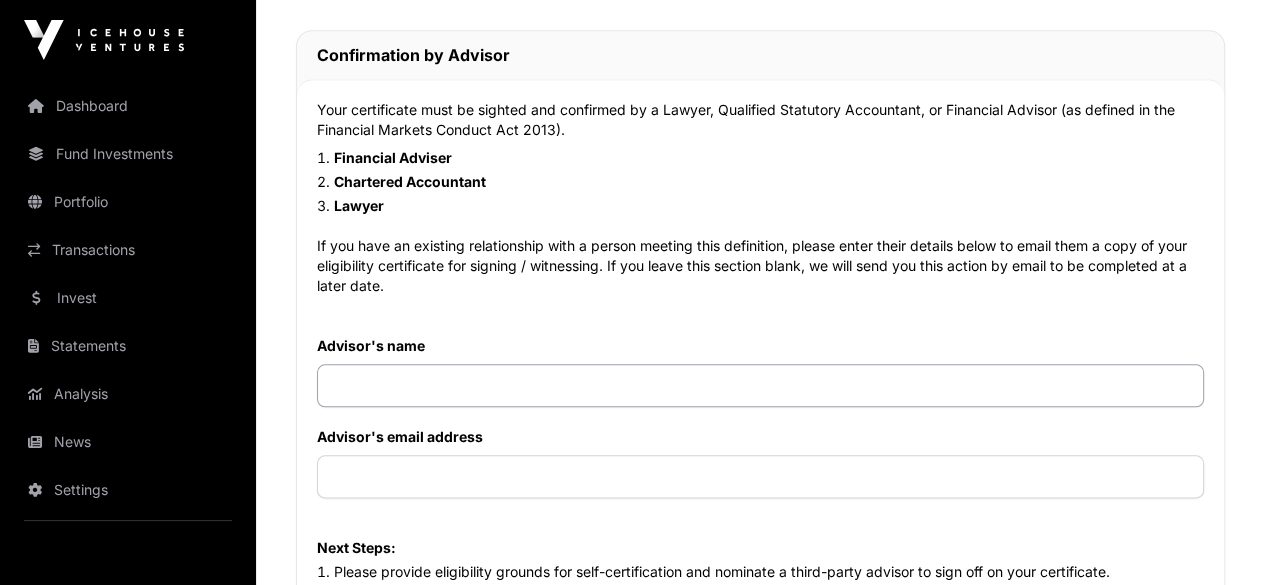 type on "**" 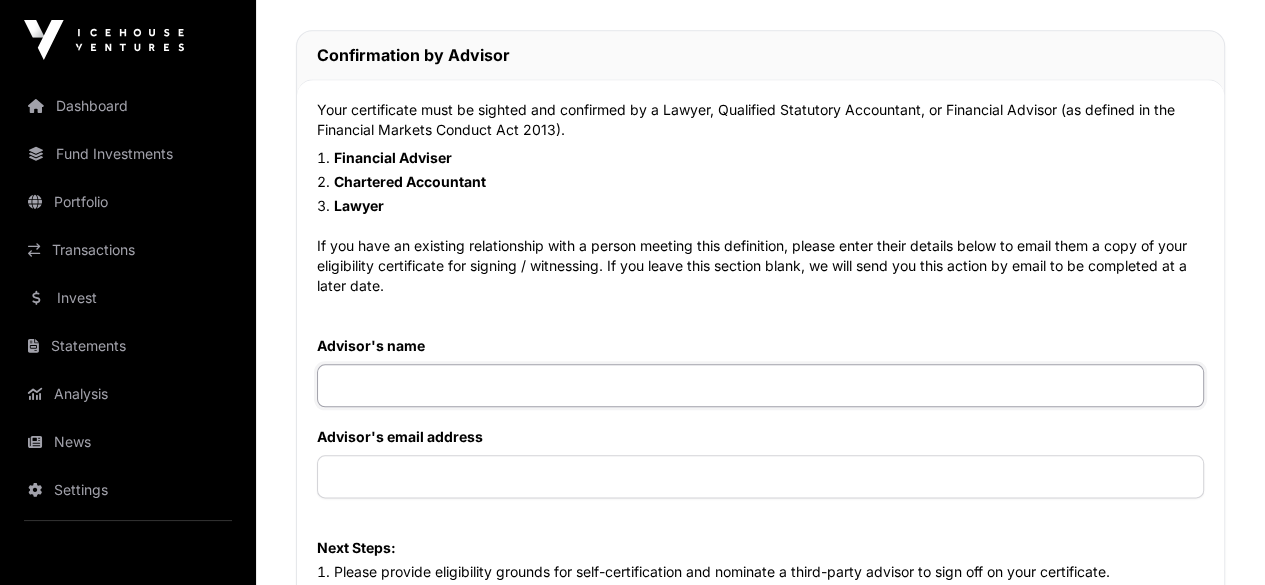 click 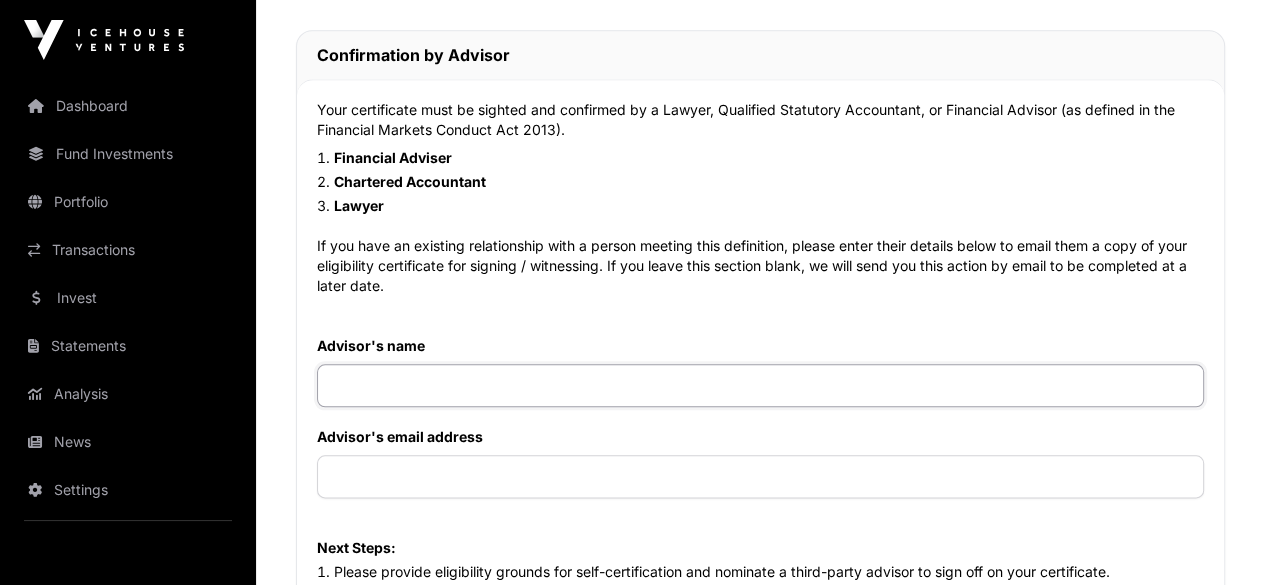 click 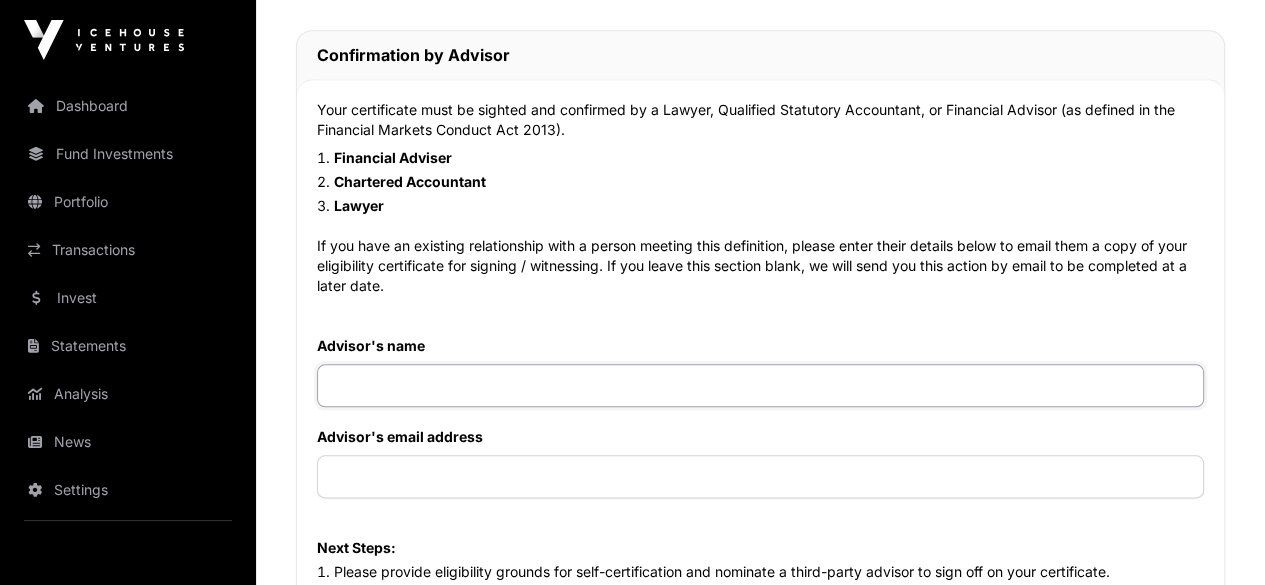 paste on "**********" 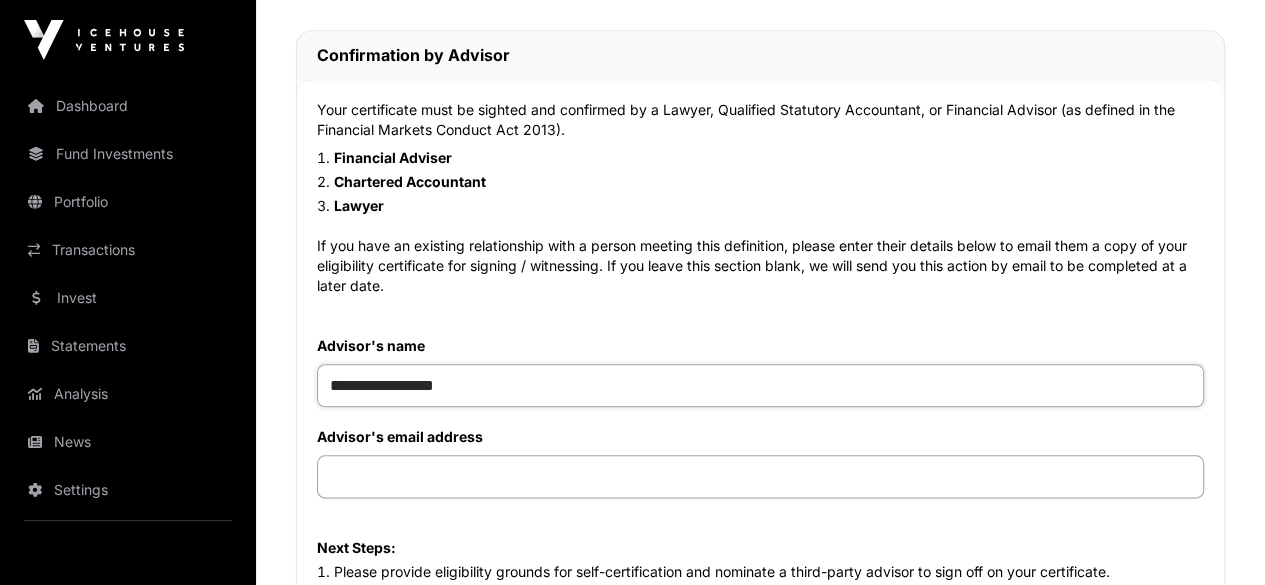 type on "**********" 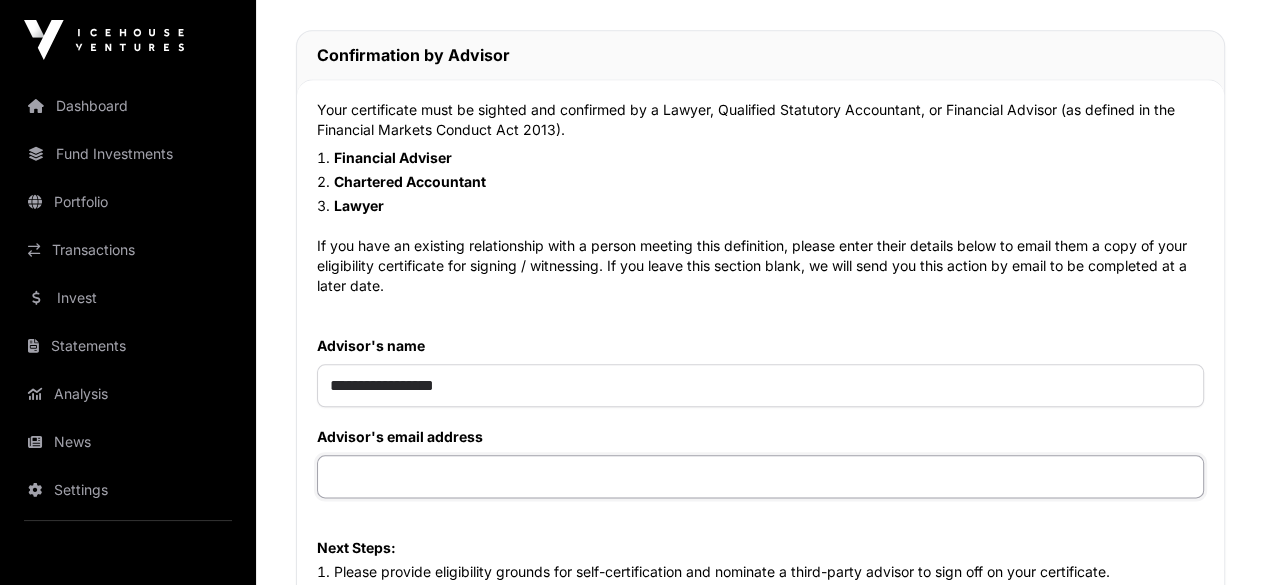 click 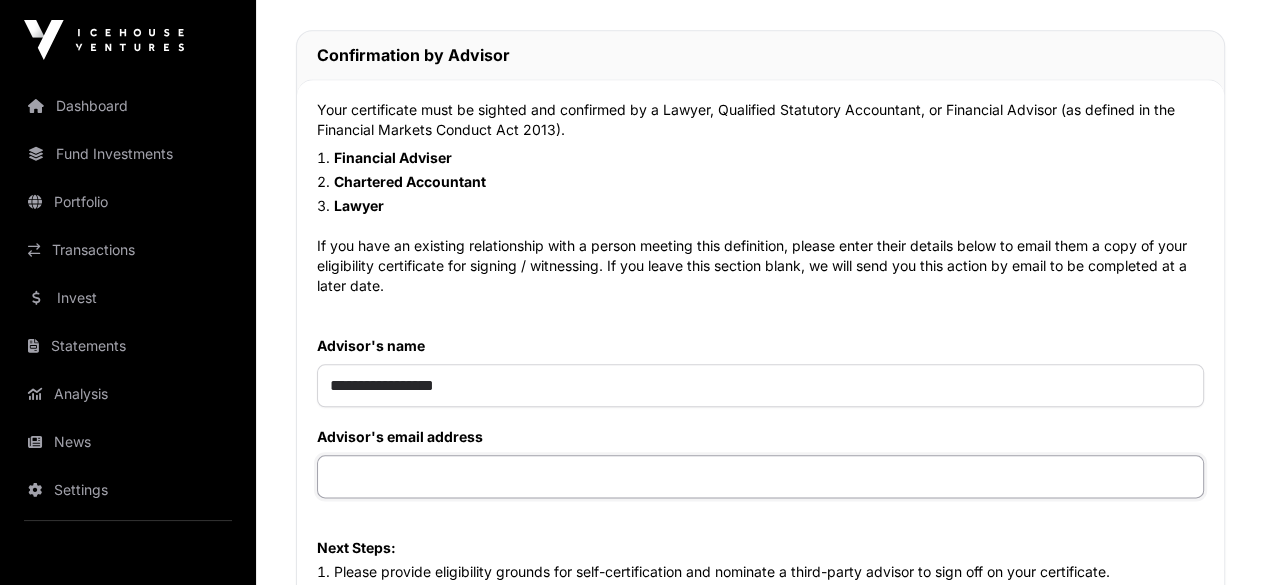 click 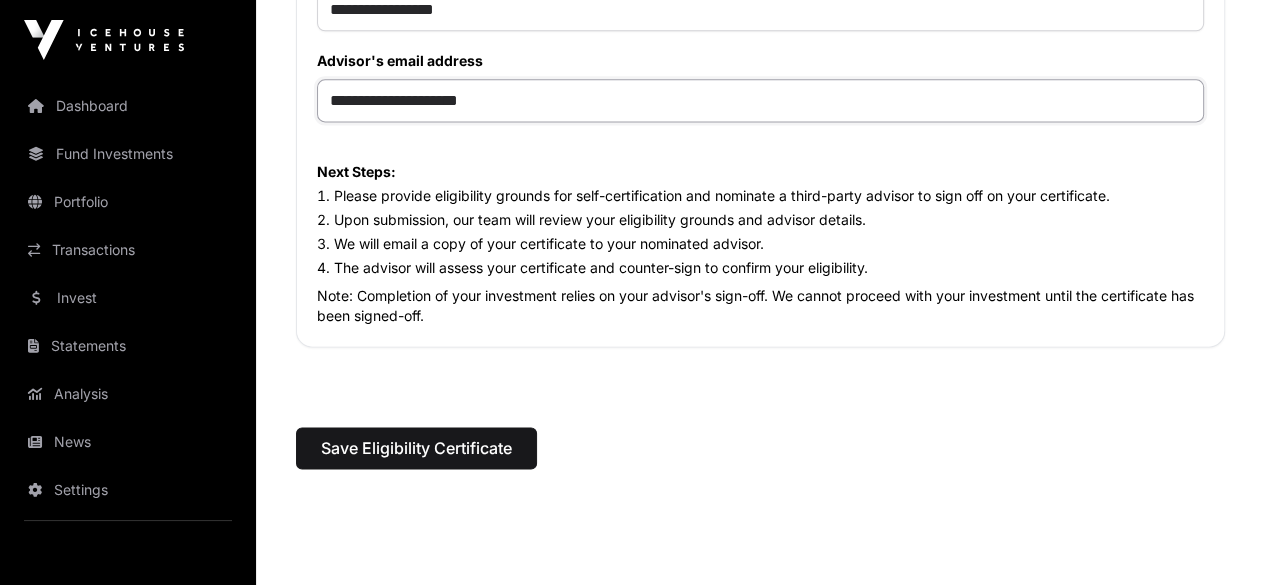 scroll, scrollTop: 2342, scrollLeft: 0, axis: vertical 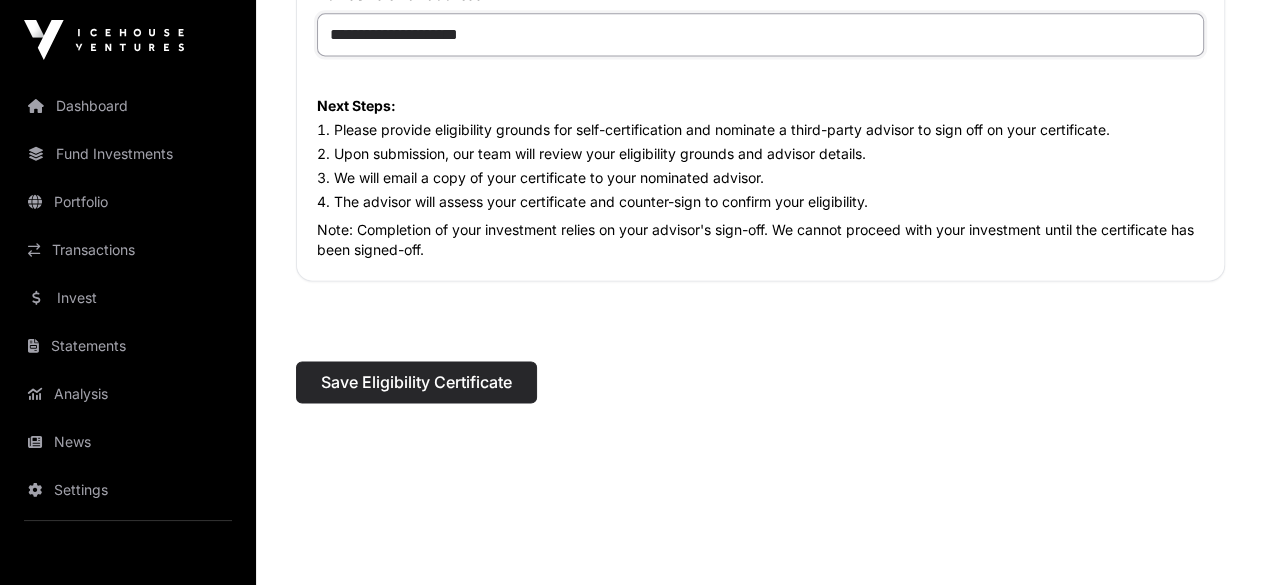 type on "**********" 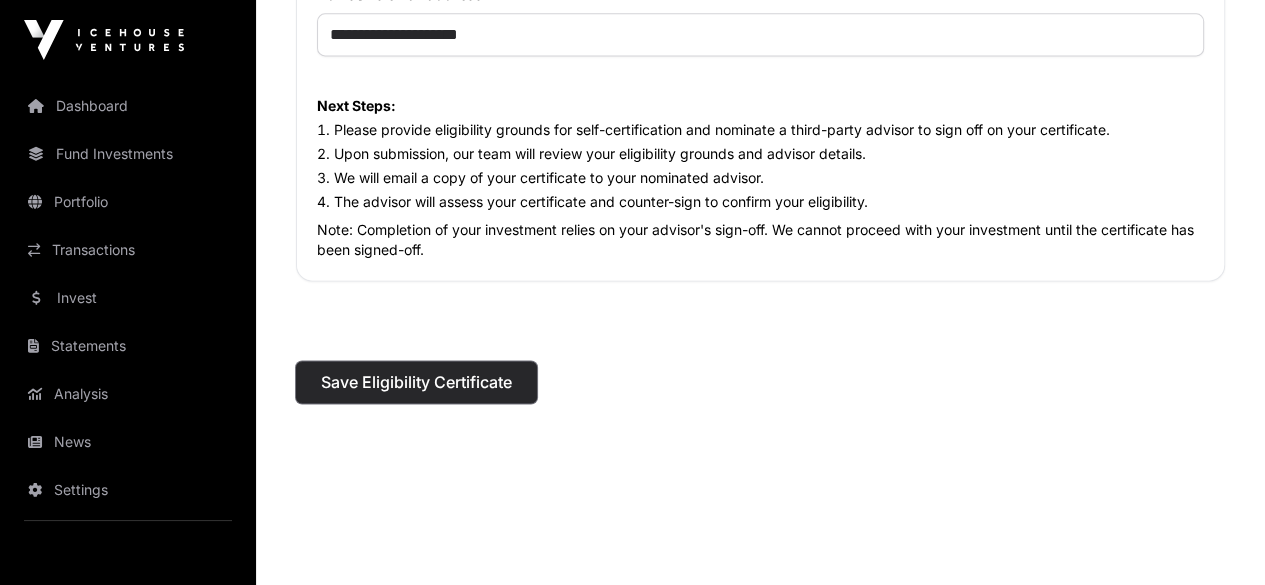 click on "Save Eligibility Certificate" 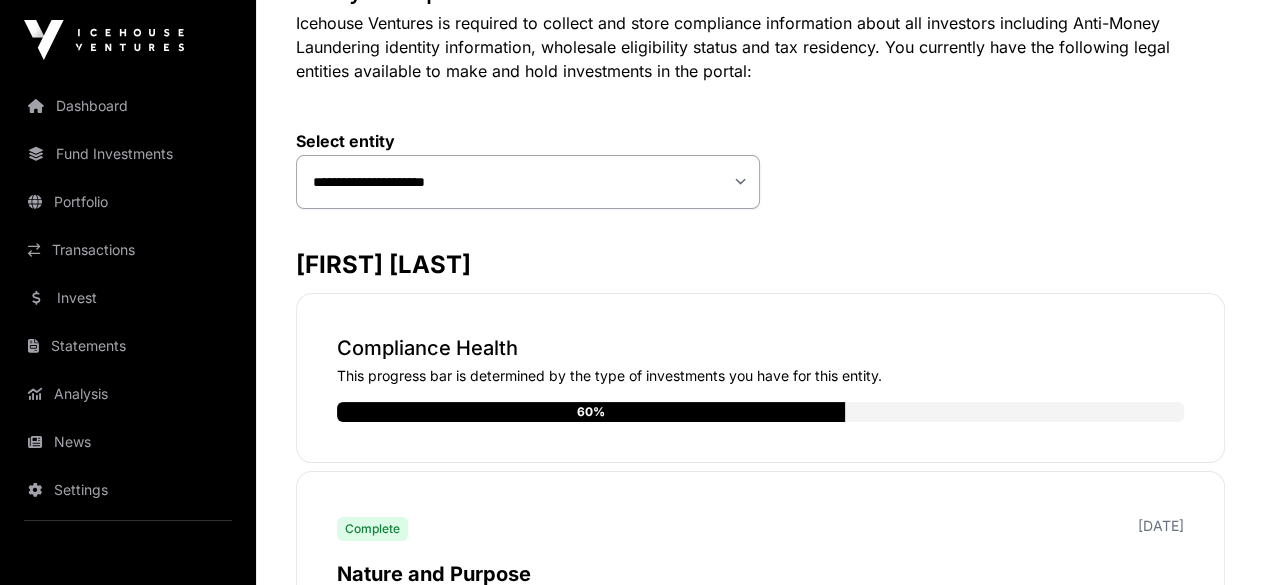 scroll, scrollTop: 300, scrollLeft: 0, axis: vertical 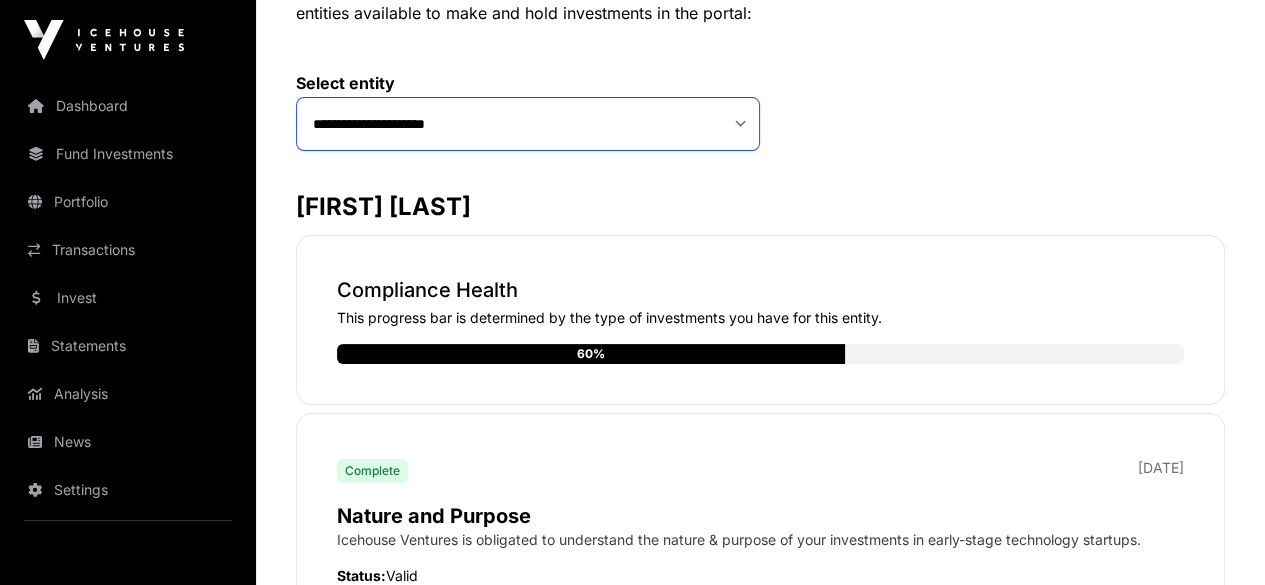 click on "**********" 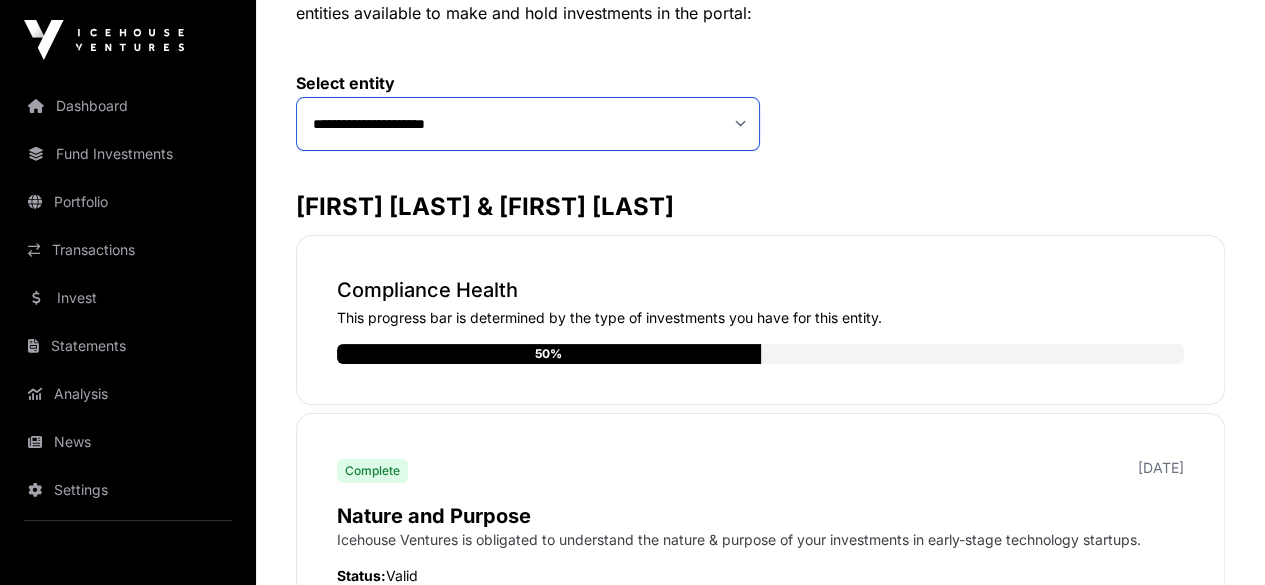 click on "**********" 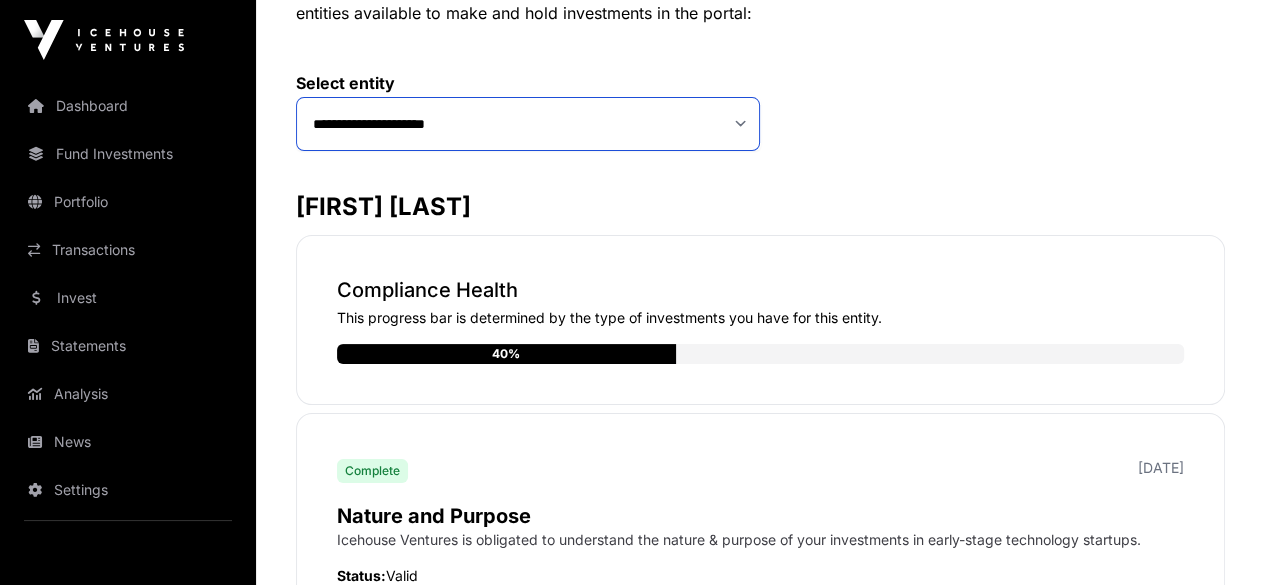 click on "**********" 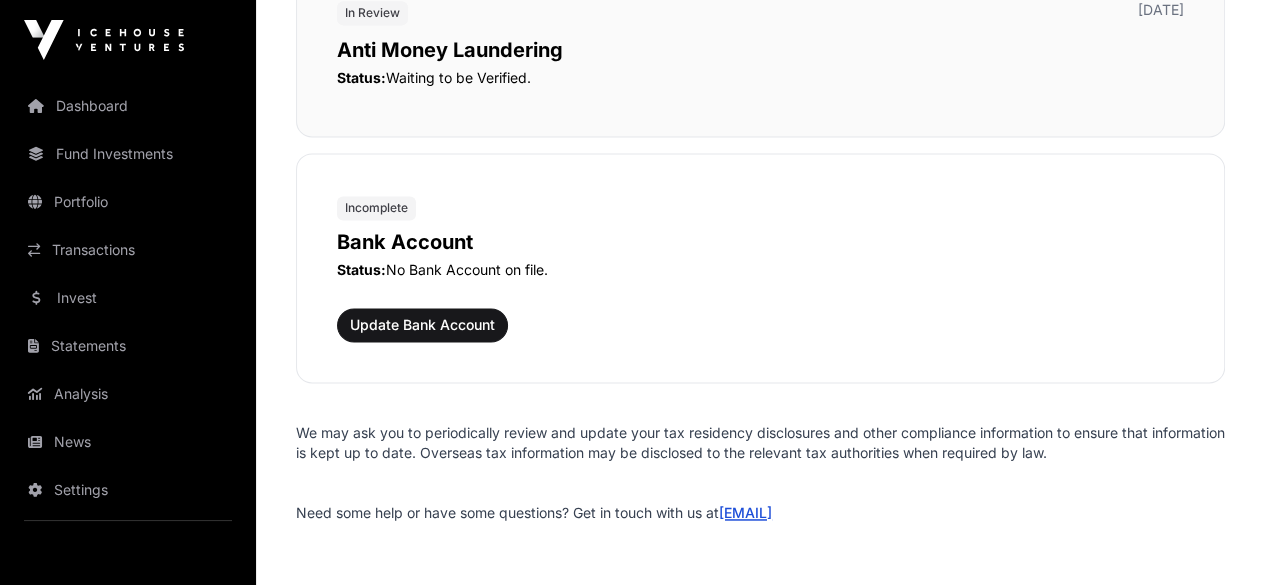 scroll, scrollTop: 2459, scrollLeft: 0, axis: vertical 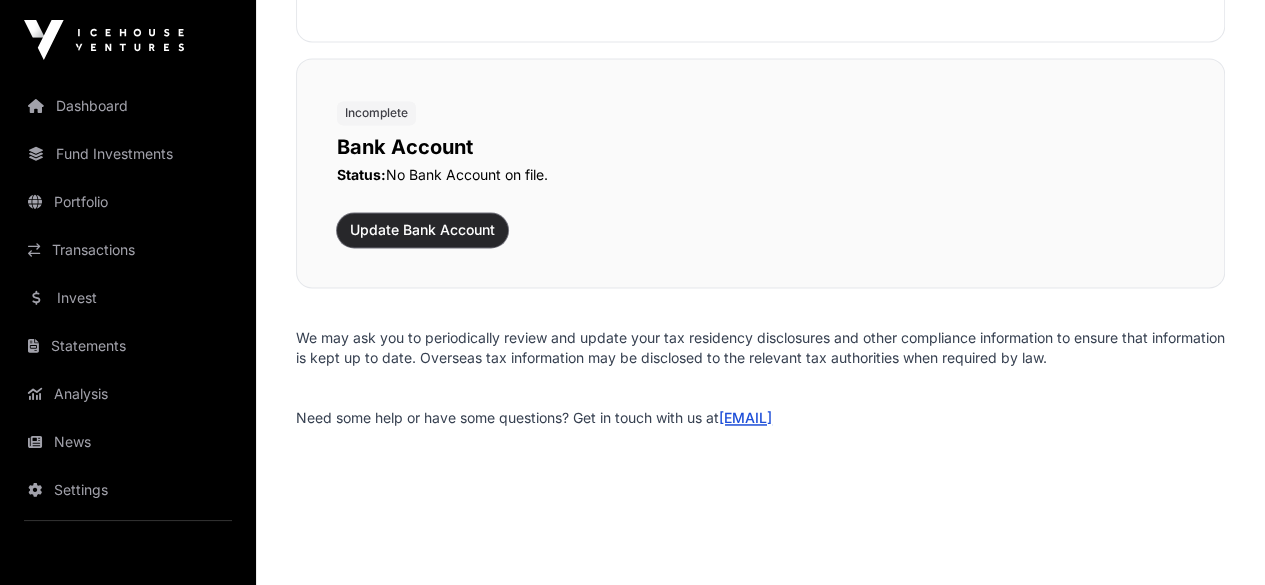 click on "Update Bank Account" 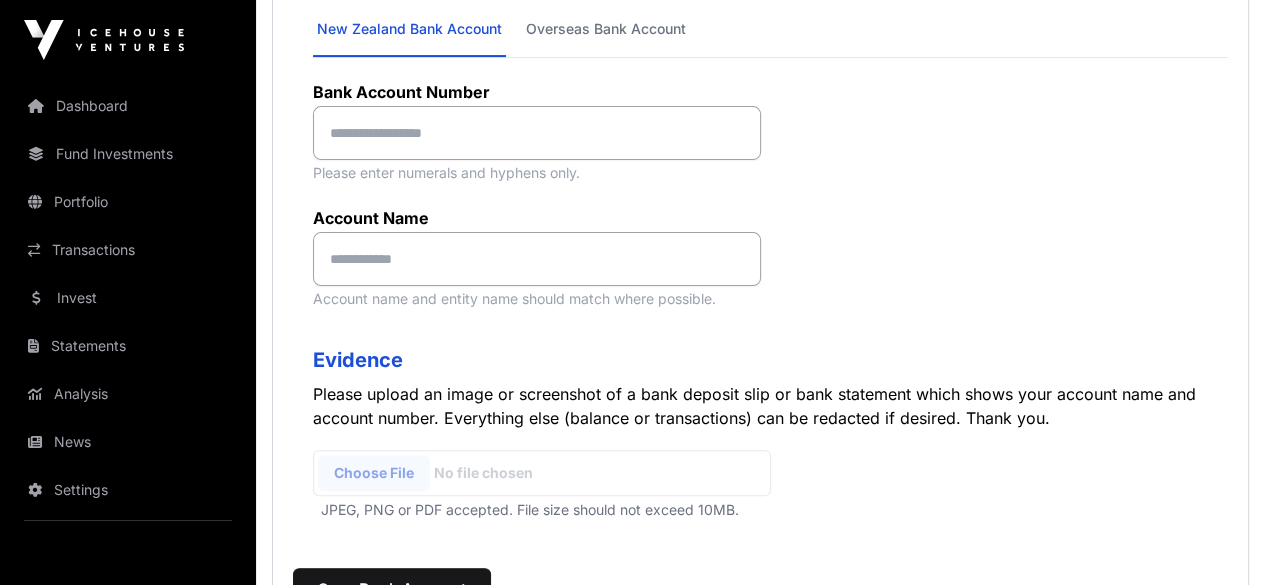 scroll, scrollTop: 0, scrollLeft: 0, axis: both 